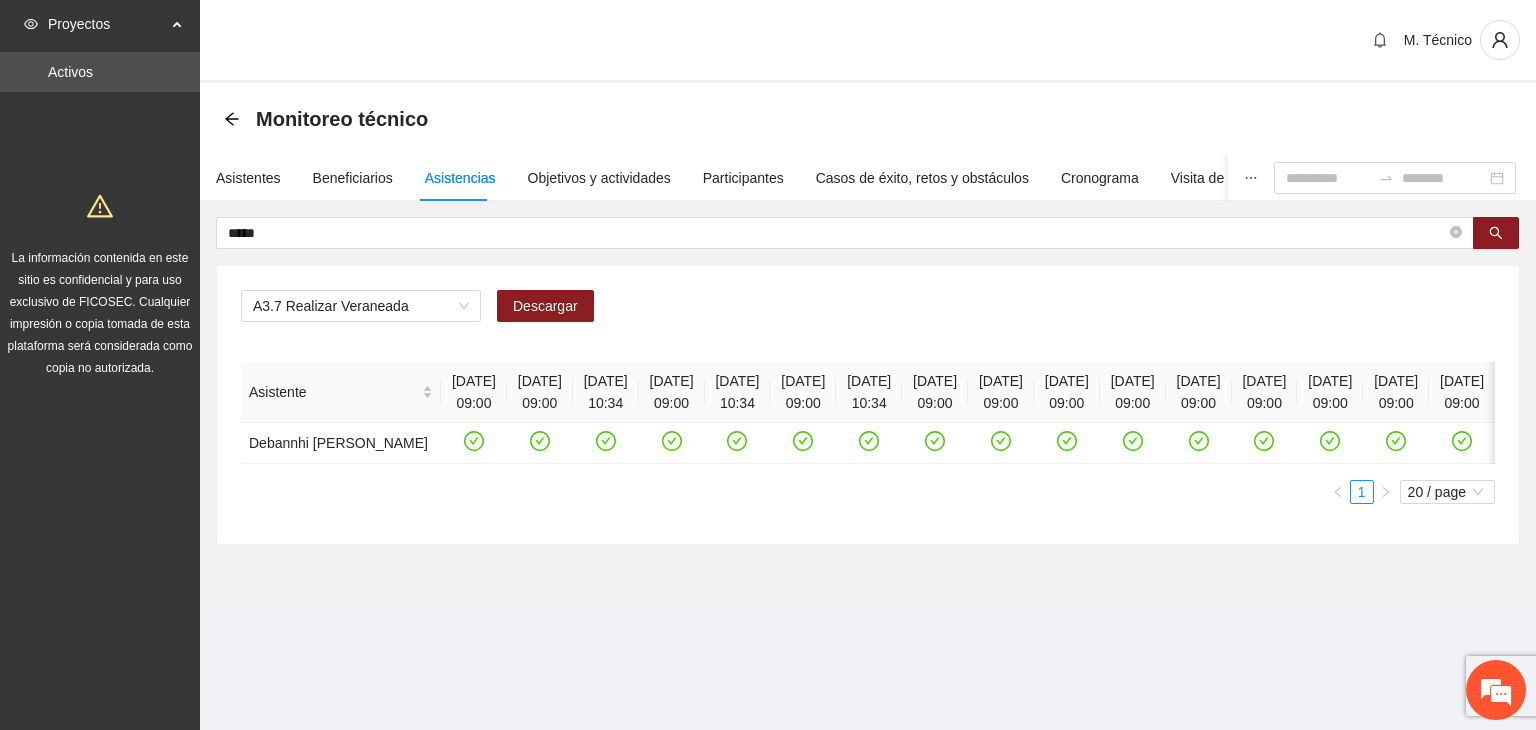 scroll, scrollTop: 0, scrollLeft: 0, axis: both 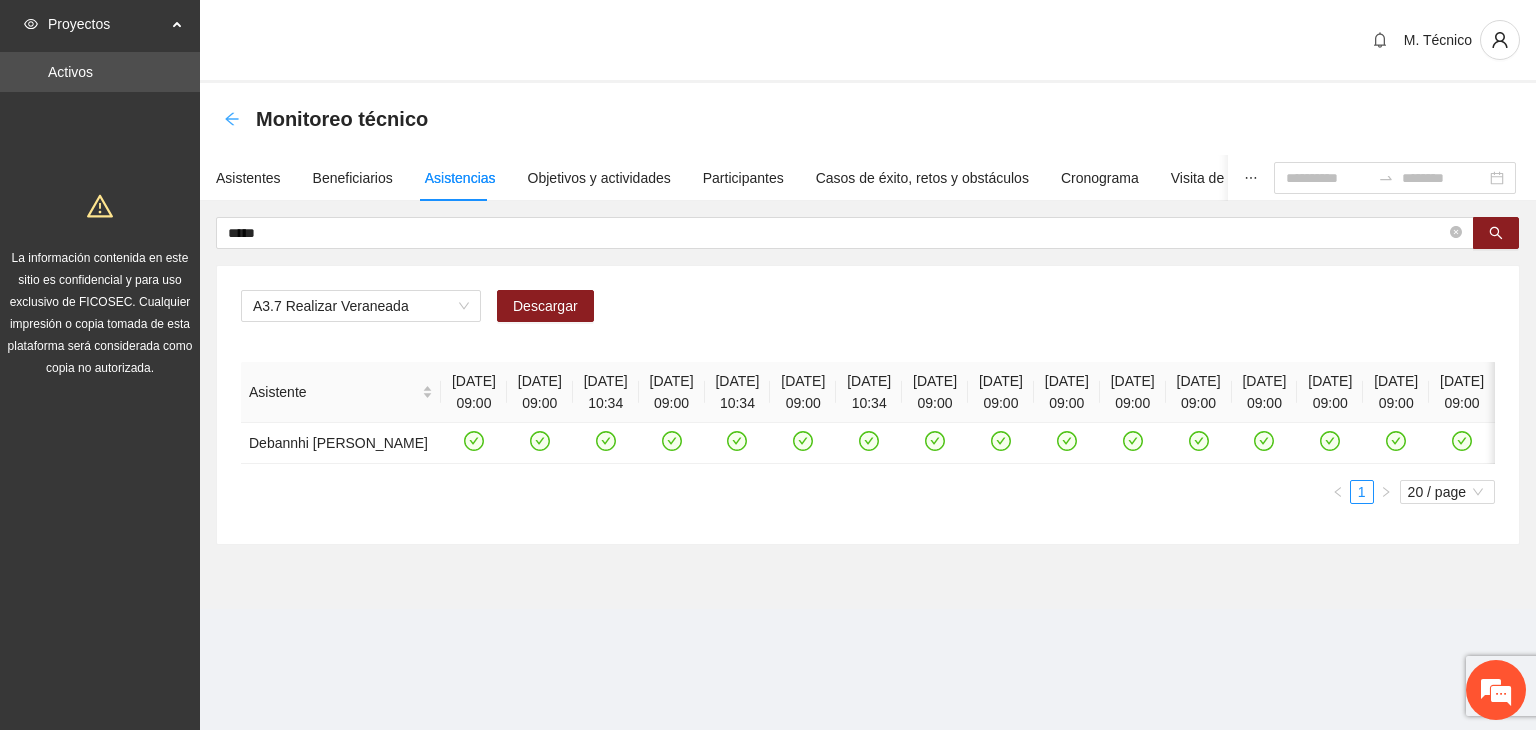 click 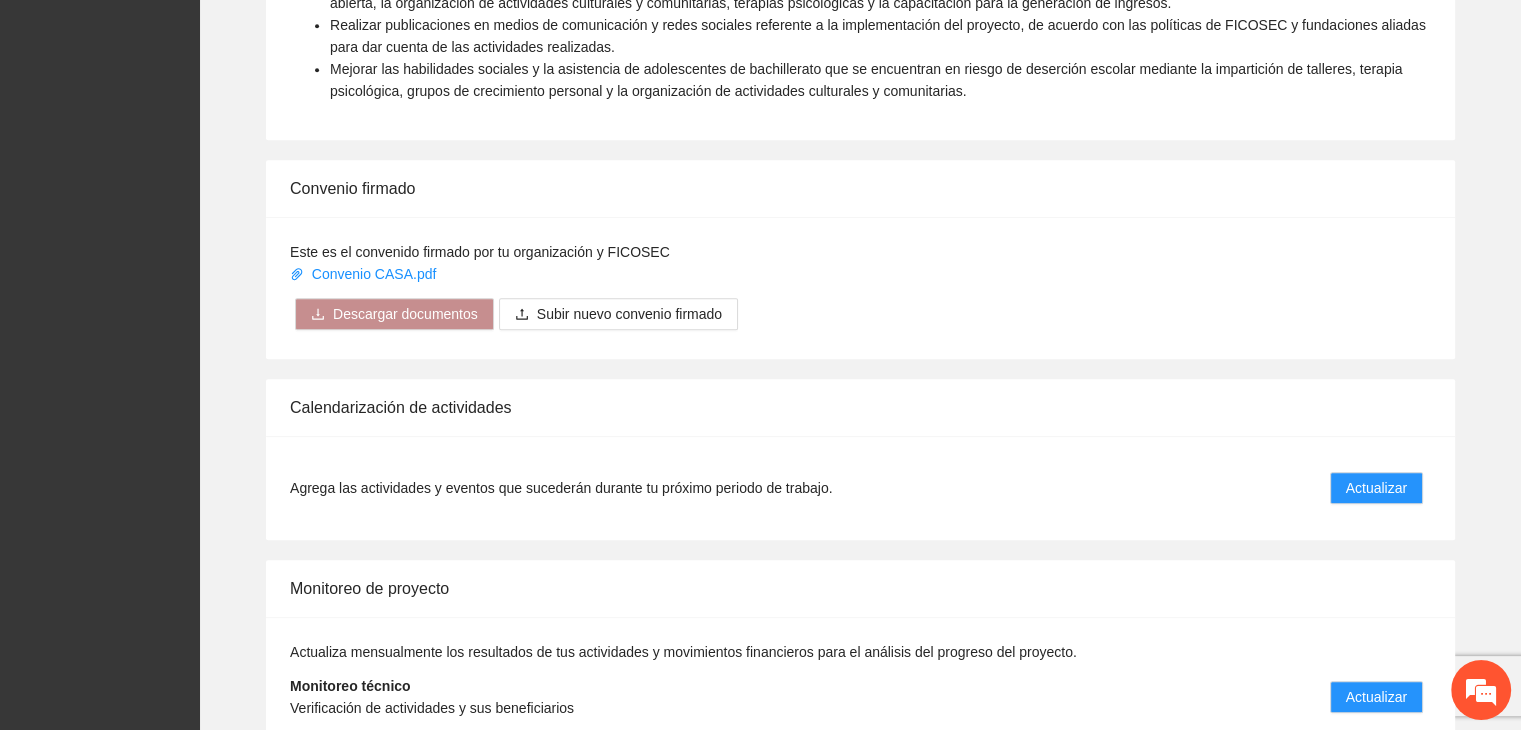 scroll, scrollTop: 1540, scrollLeft: 0, axis: vertical 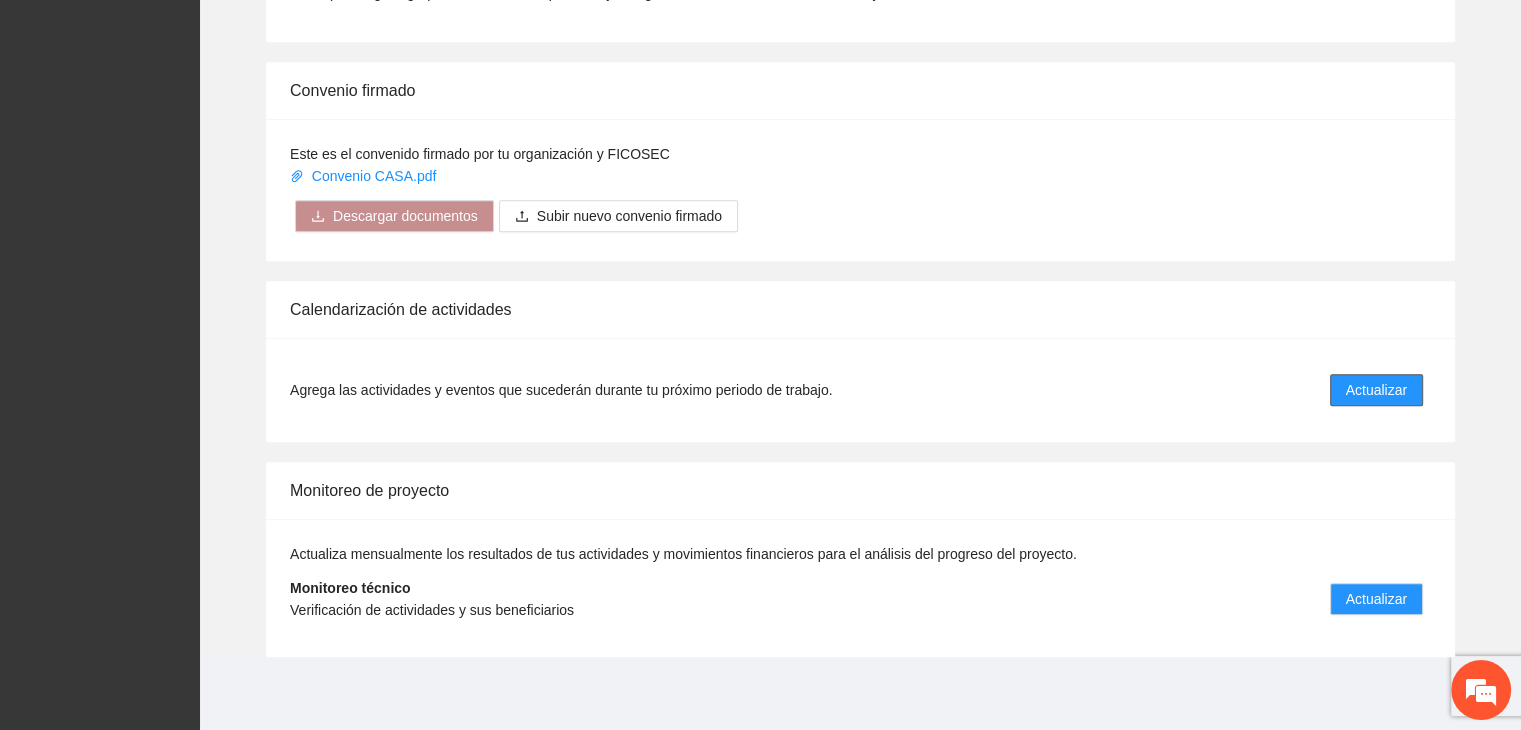 click on "Actualizar" at bounding box center (1376, 390) 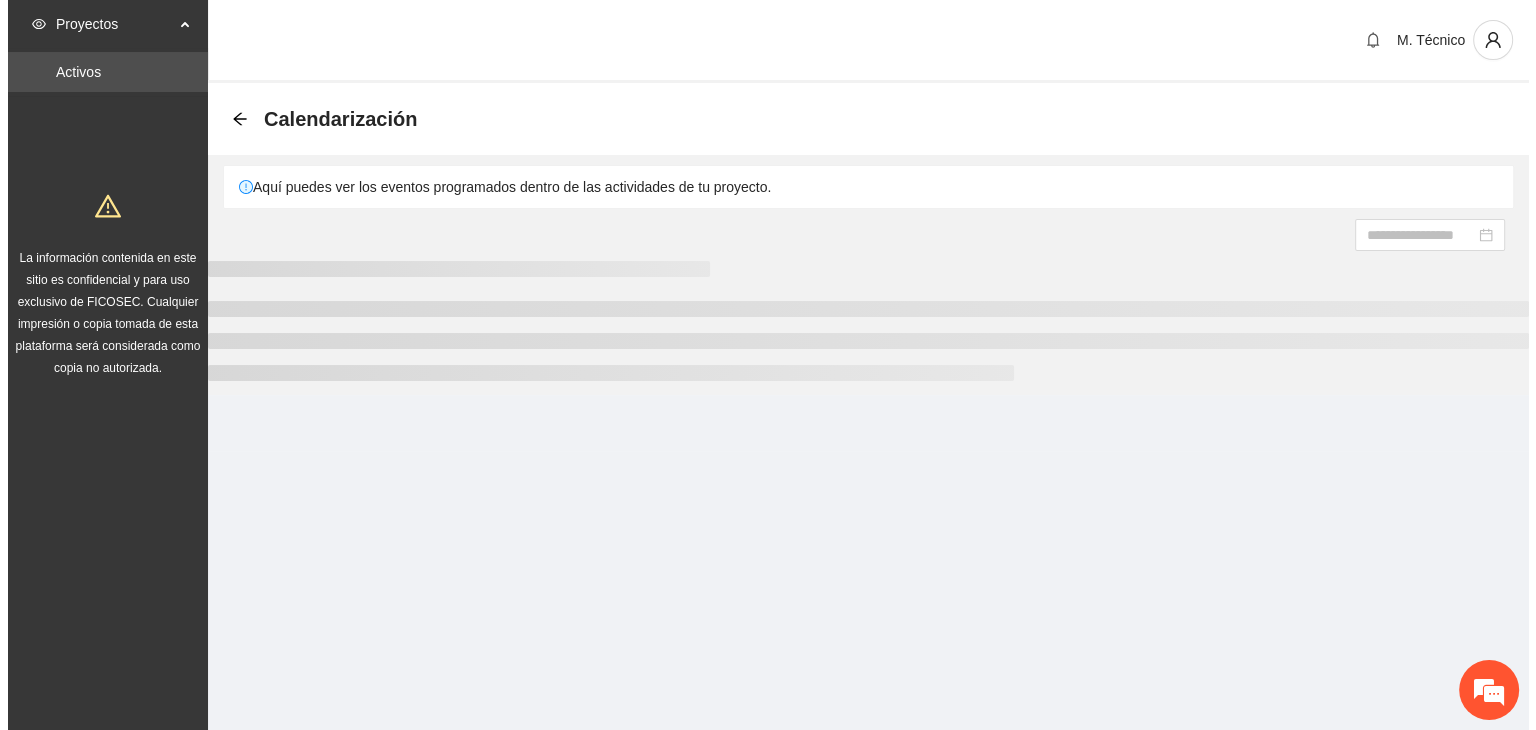 scroll, scrollTop: 0, scrollLeft: 0, axis: both 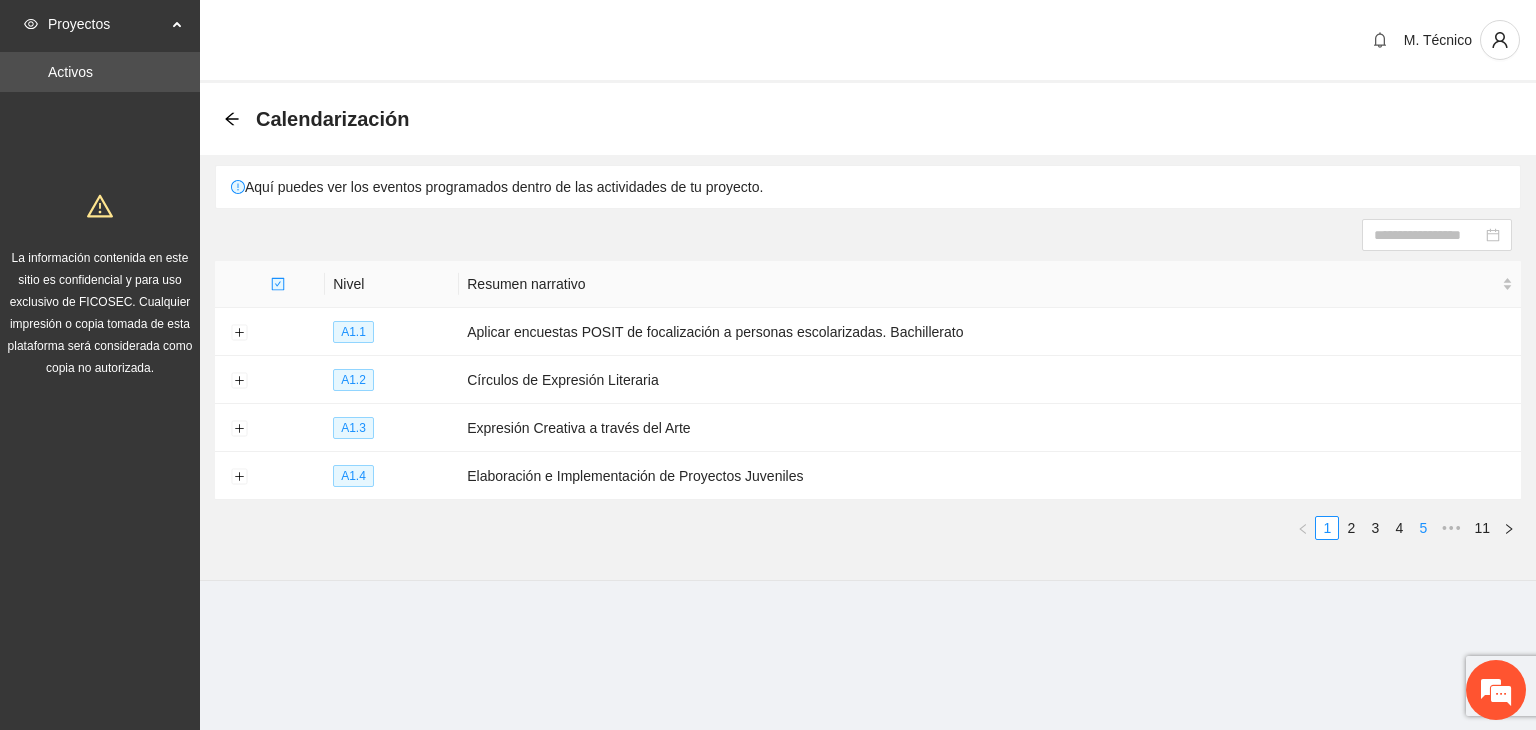 click on "5" at bounding box center [1423, 528] 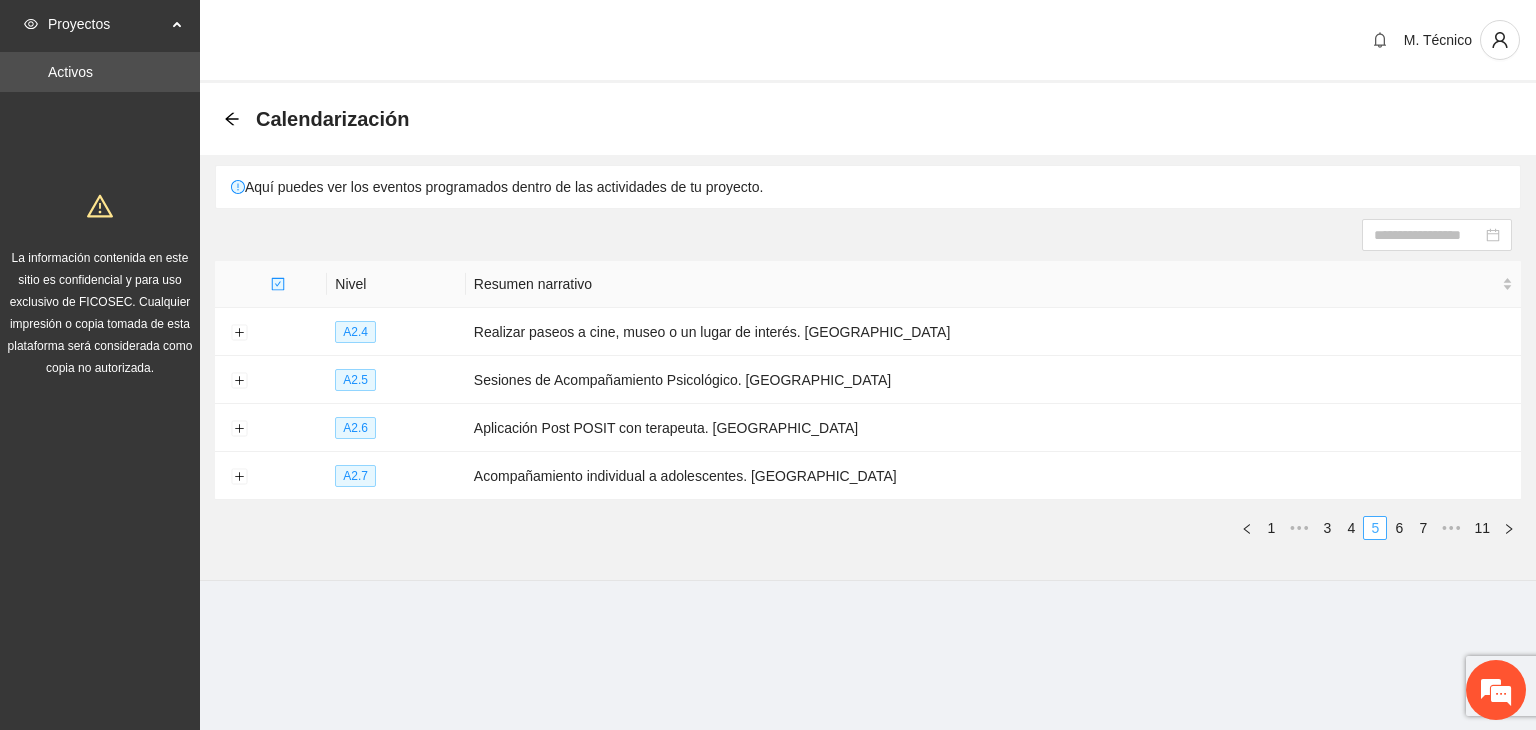 click on "7" at bounding box center [1423, 528] 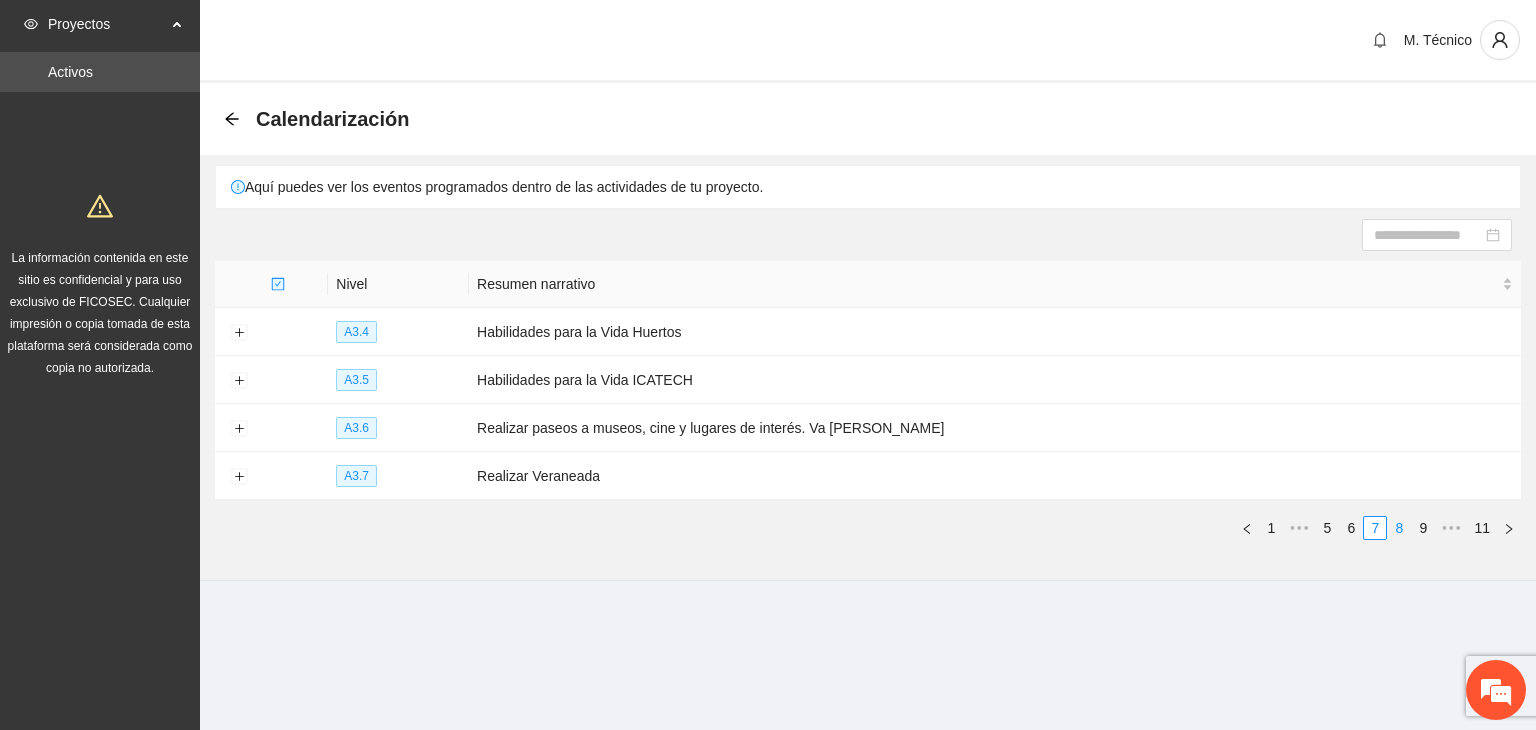 click on "8" at bounding box center [1399, 528] 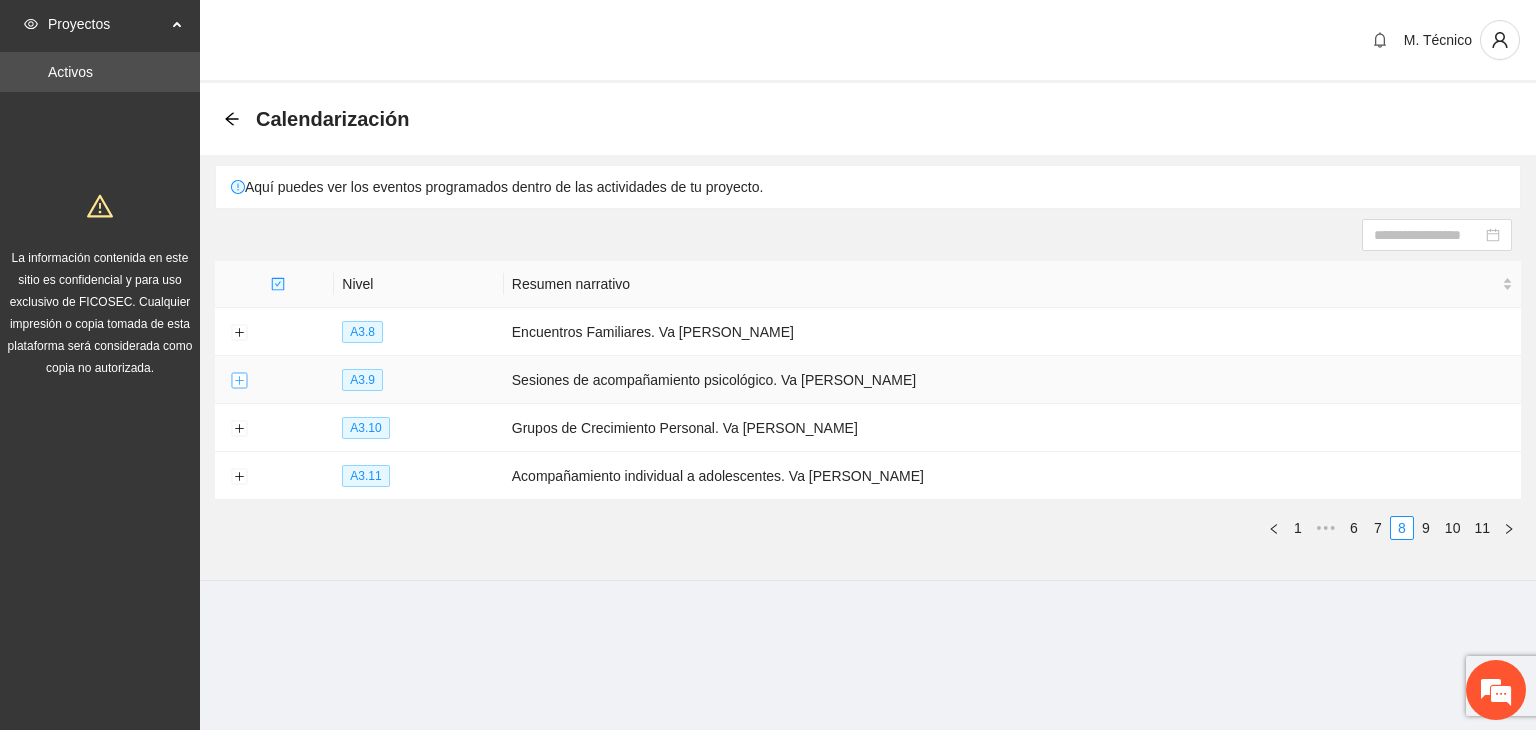 click at bounding box center (239, 381) 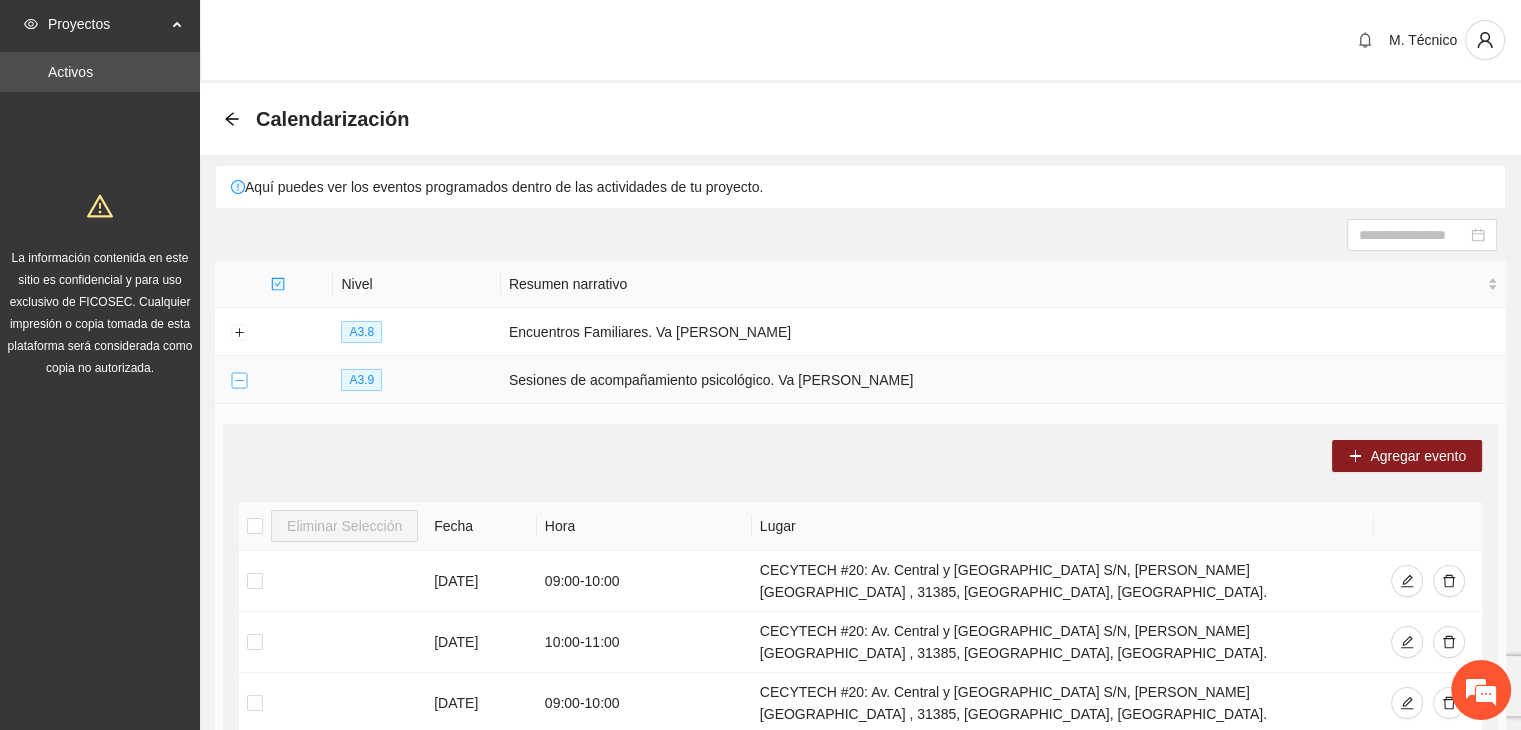 click at bounding box center (239, 381) 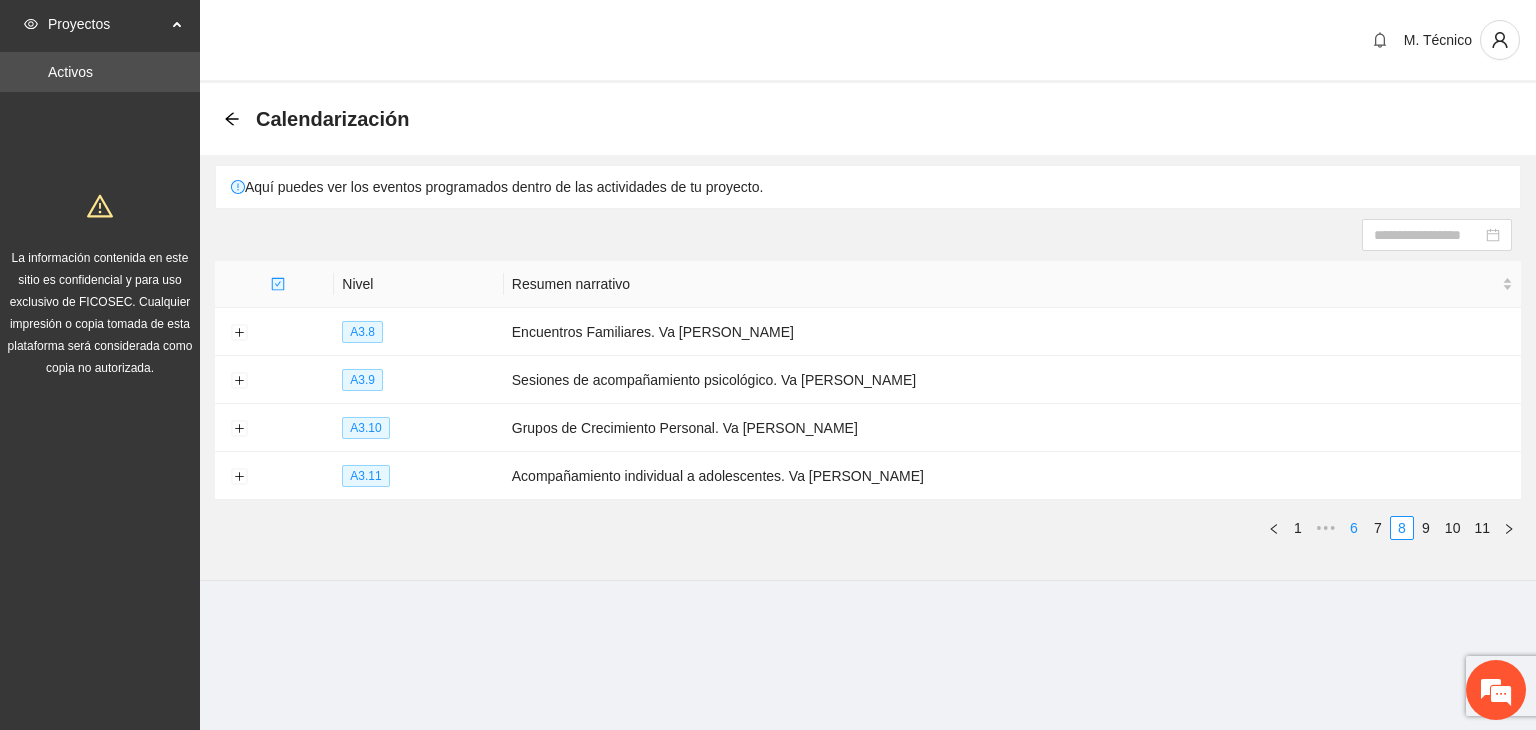click on "6" at bounding box center [1354, 528] 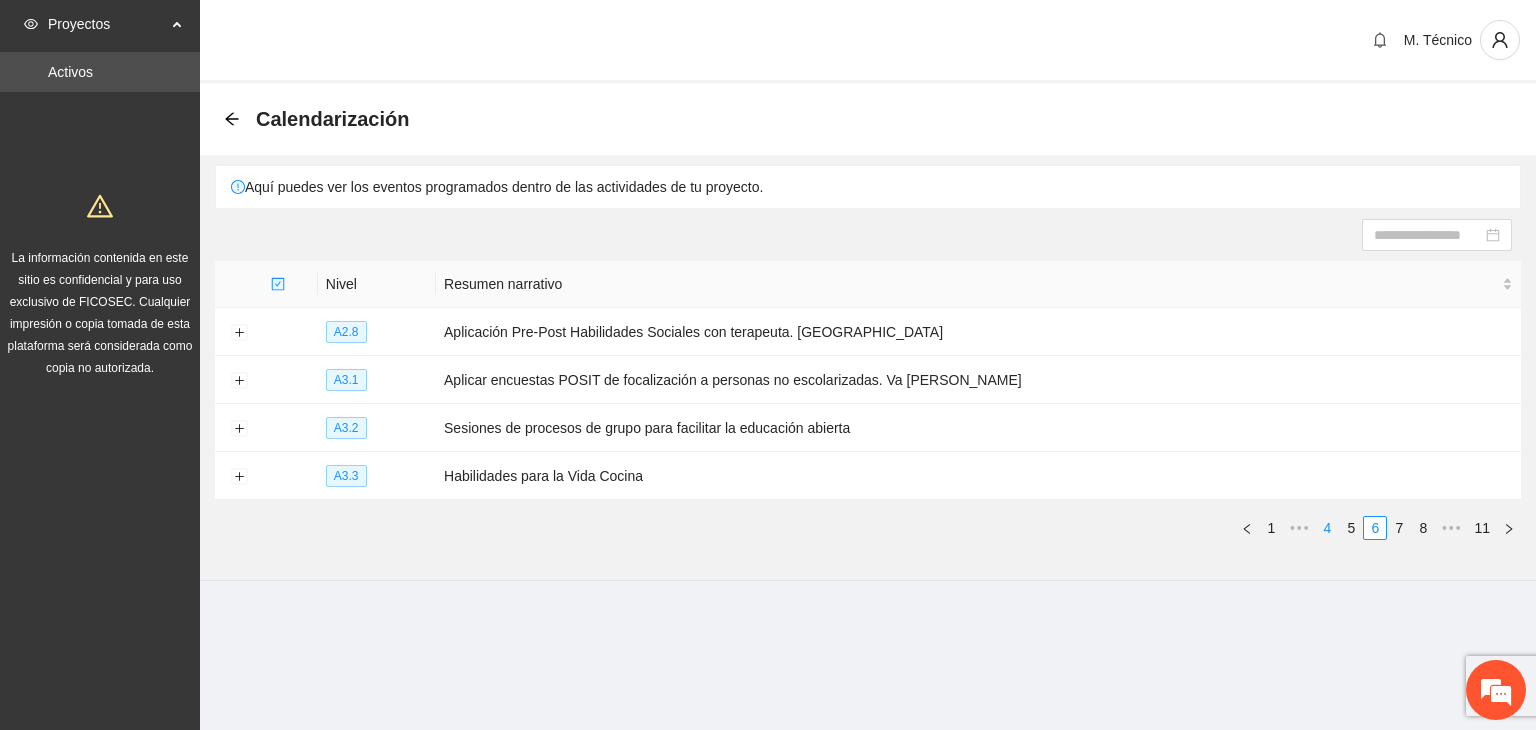 click on "4" at bounding box center [1327, 528] 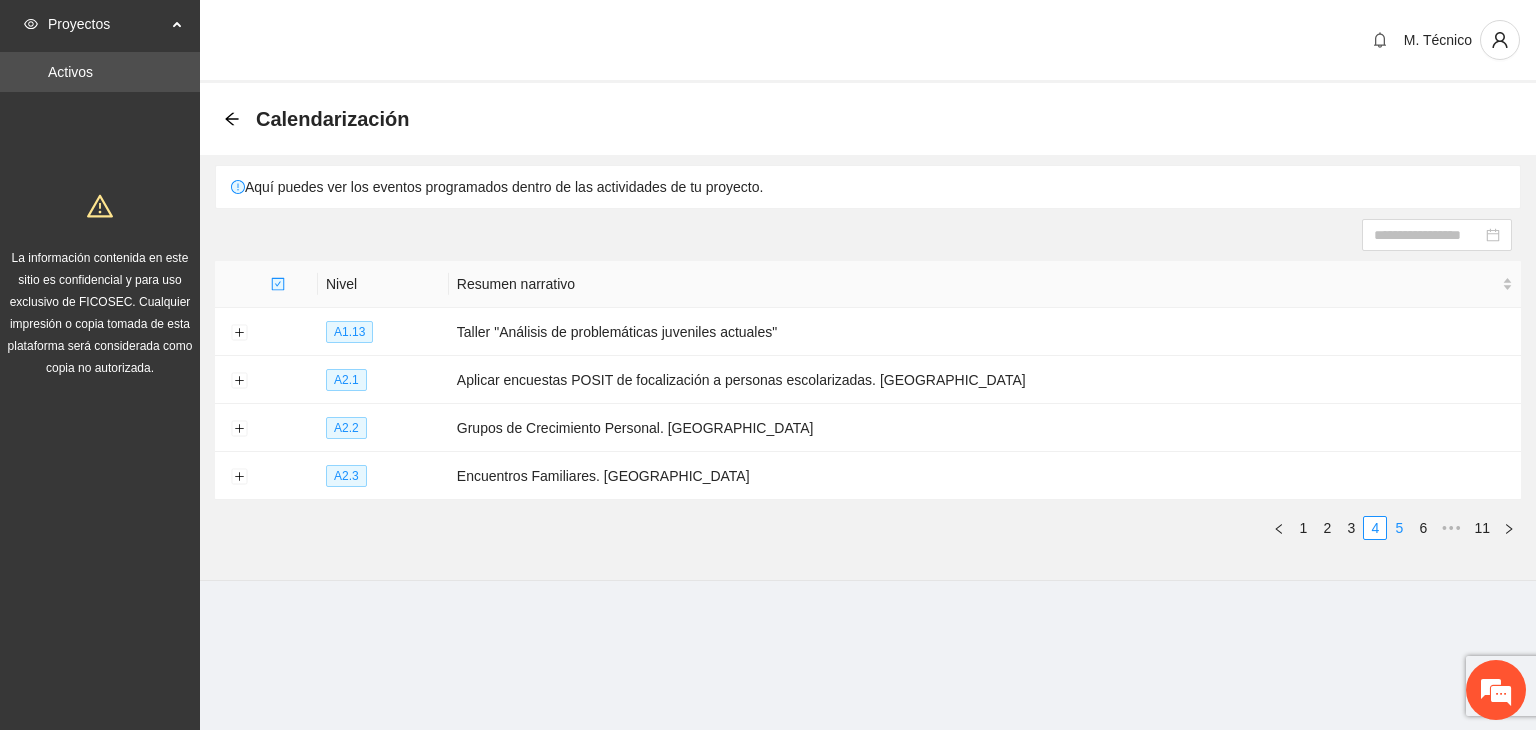 click on "5" at bounding box center [1399, 528] 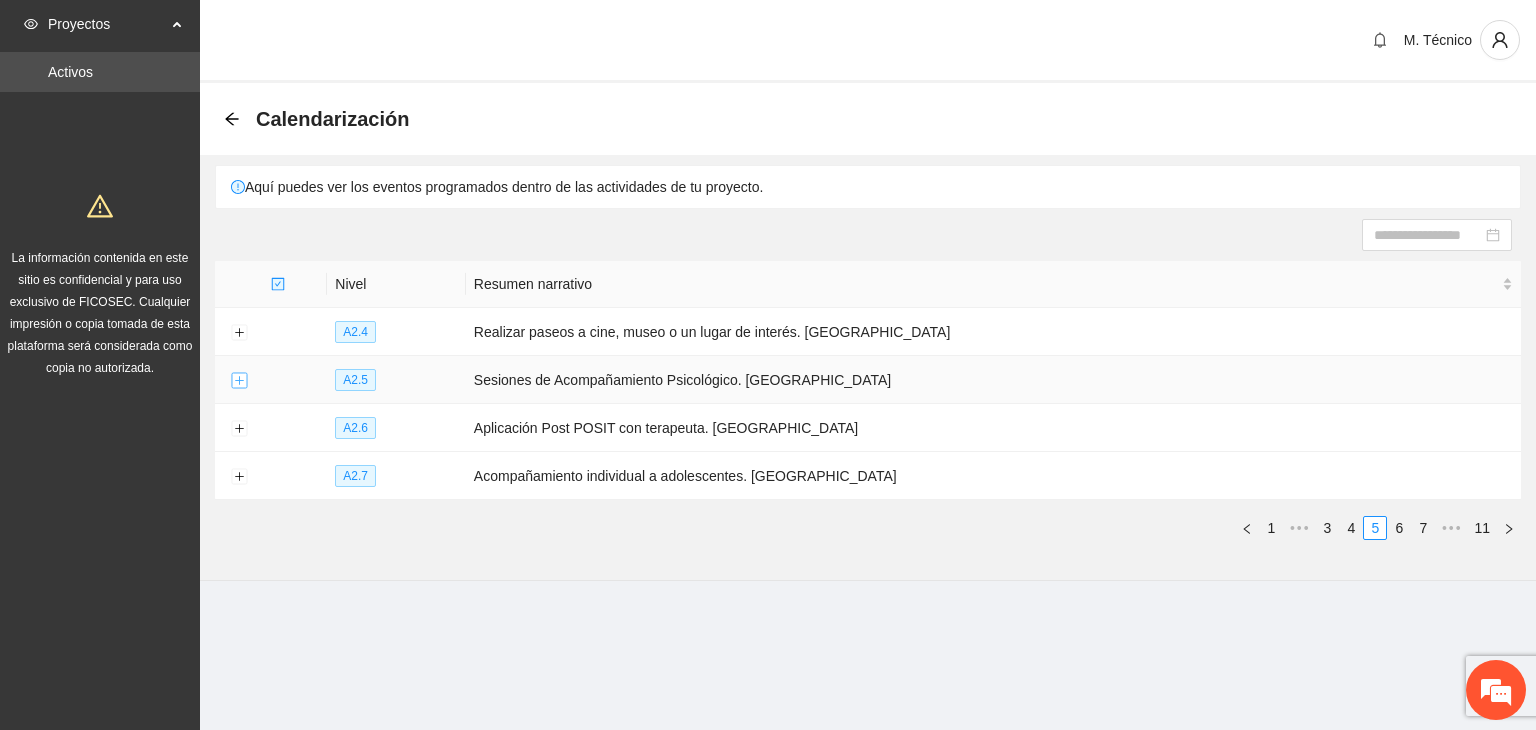 click at bounding box center (239, 381) 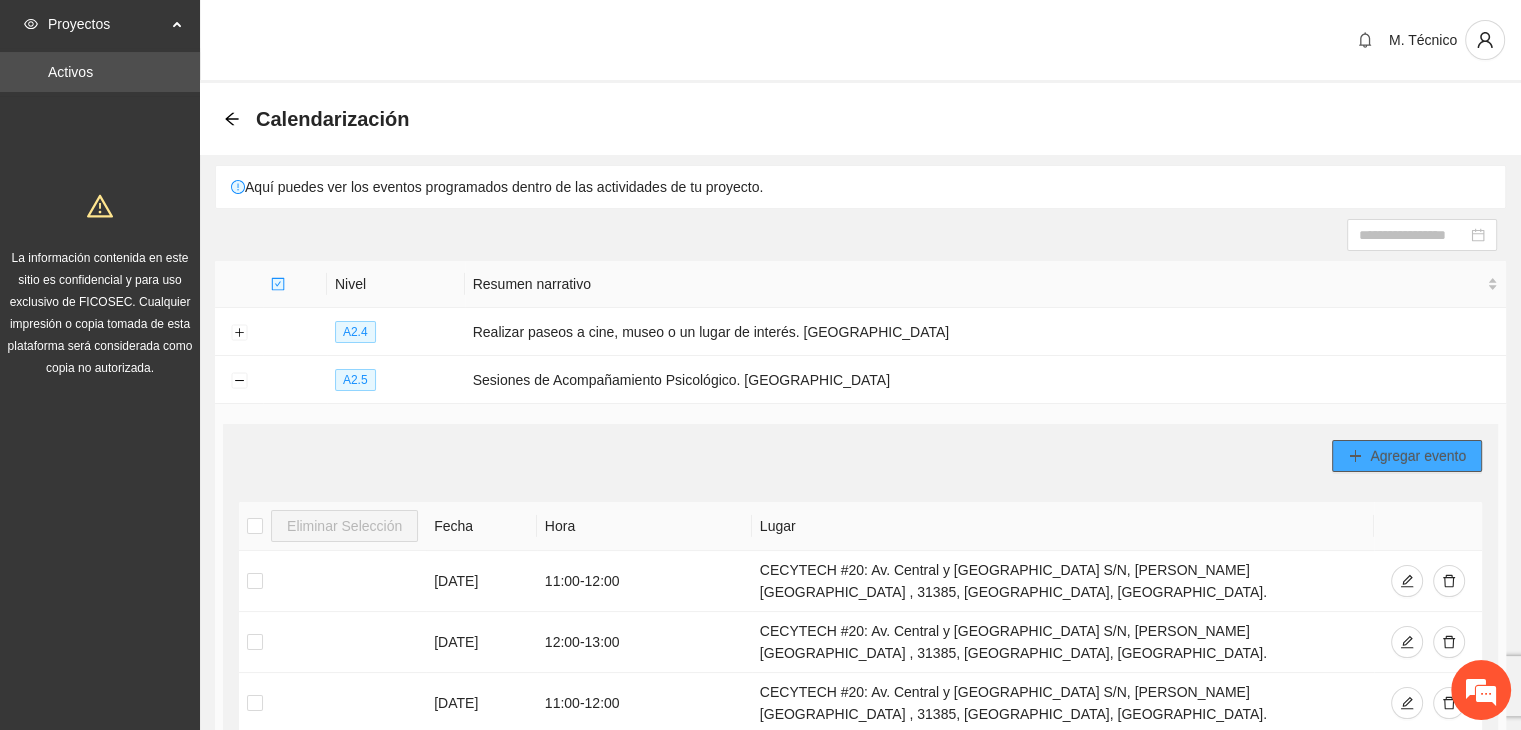 click on "Agregar evento" at bounding box center (1418, 456) 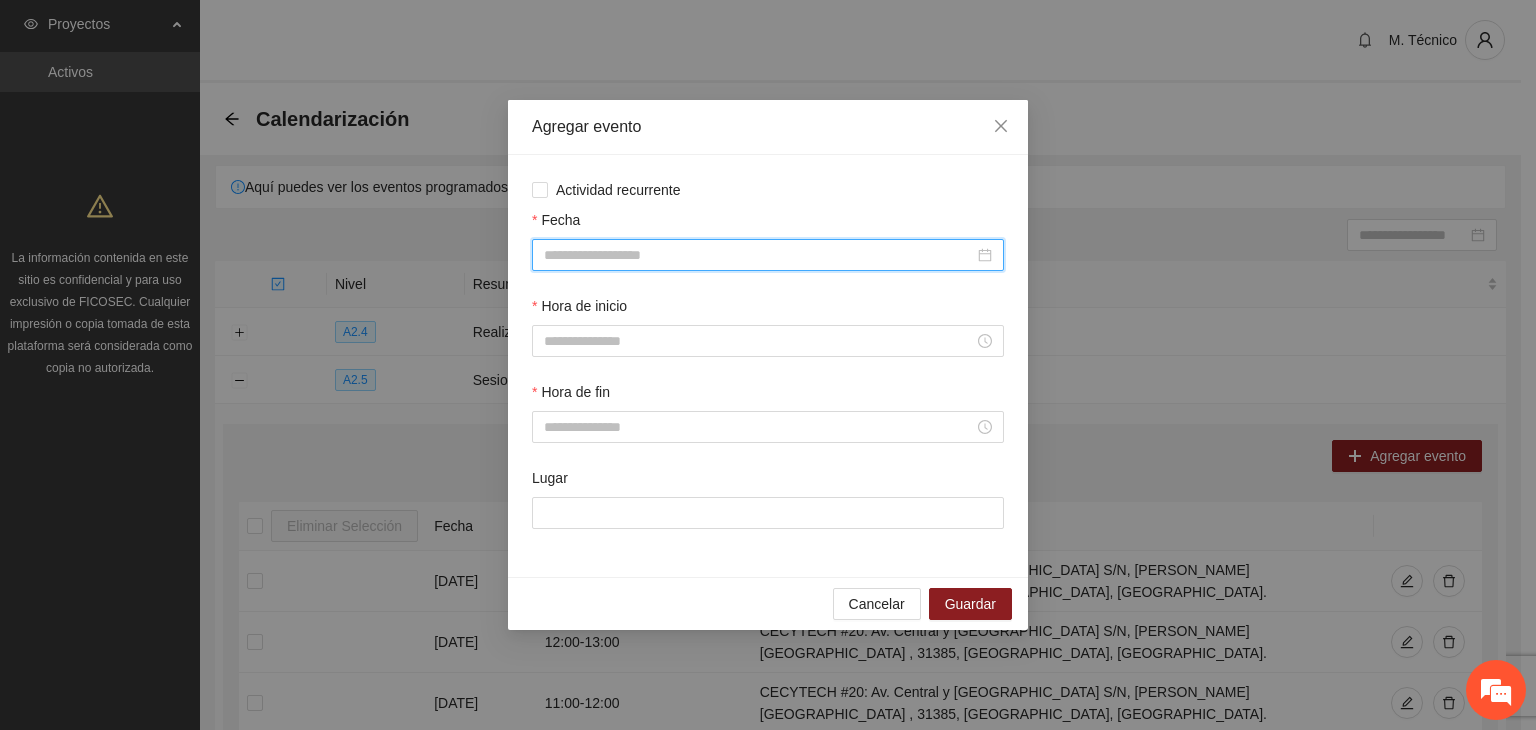 click on "Fecha" at bounding box center [759, 255] 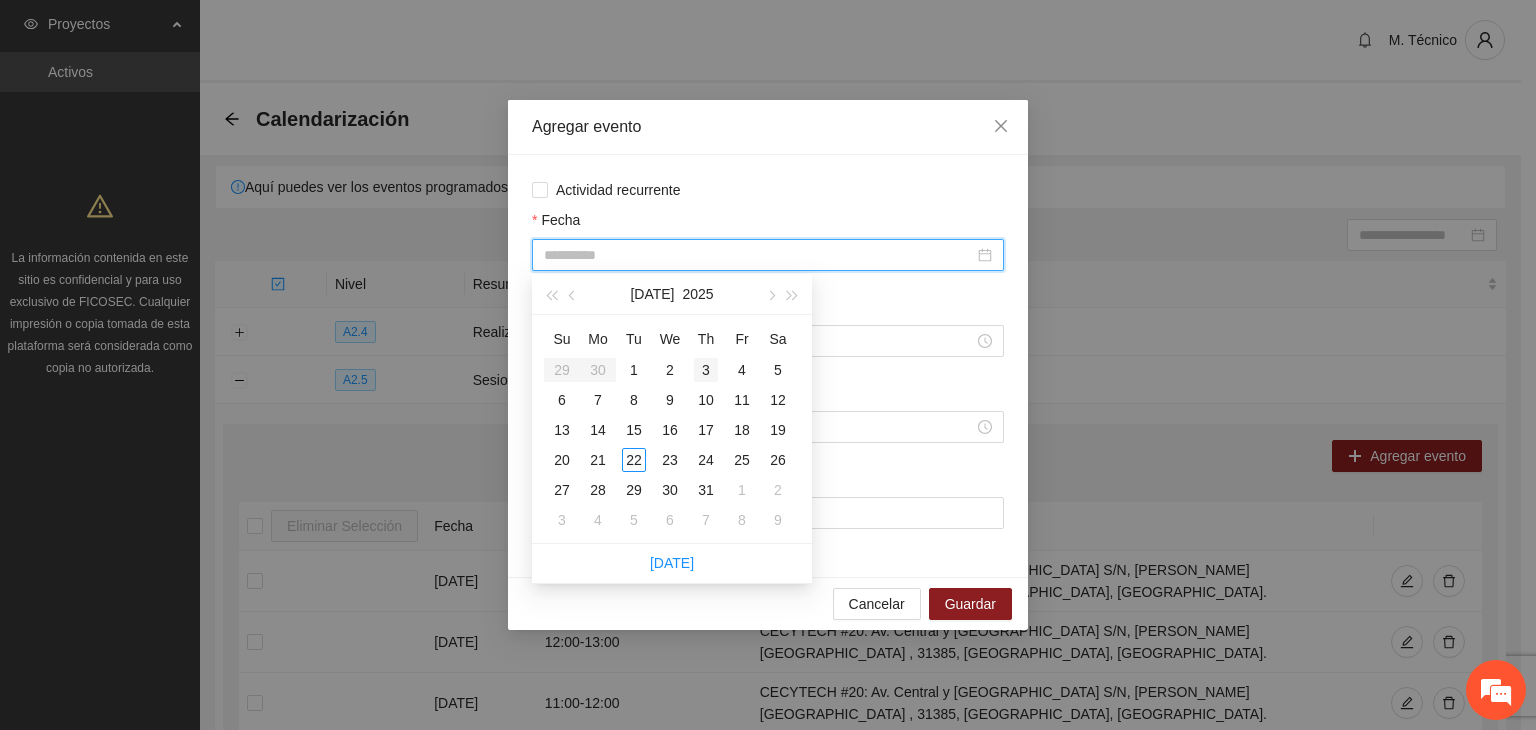type on "**********" 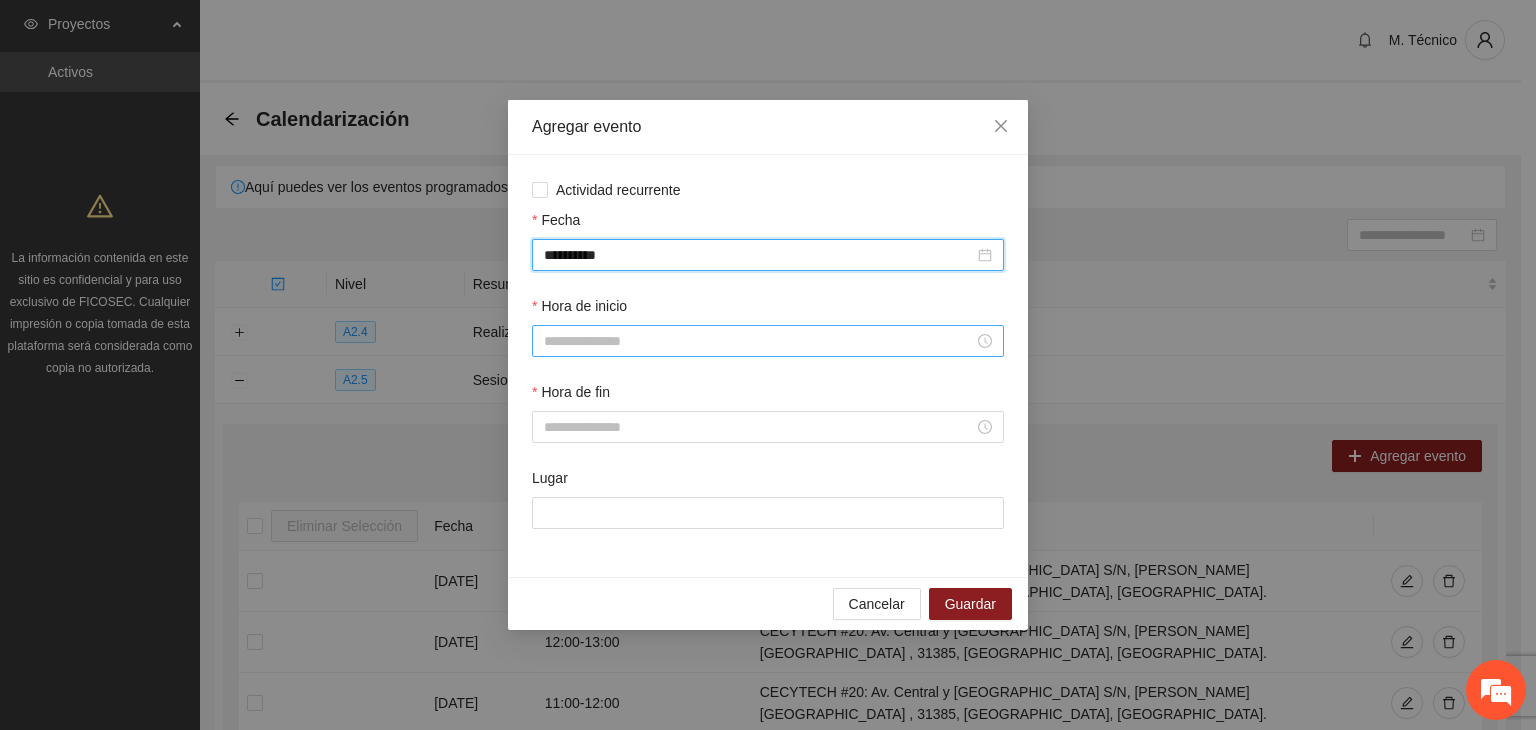click on "Hora de inicio" at bounding box center (759, 341) 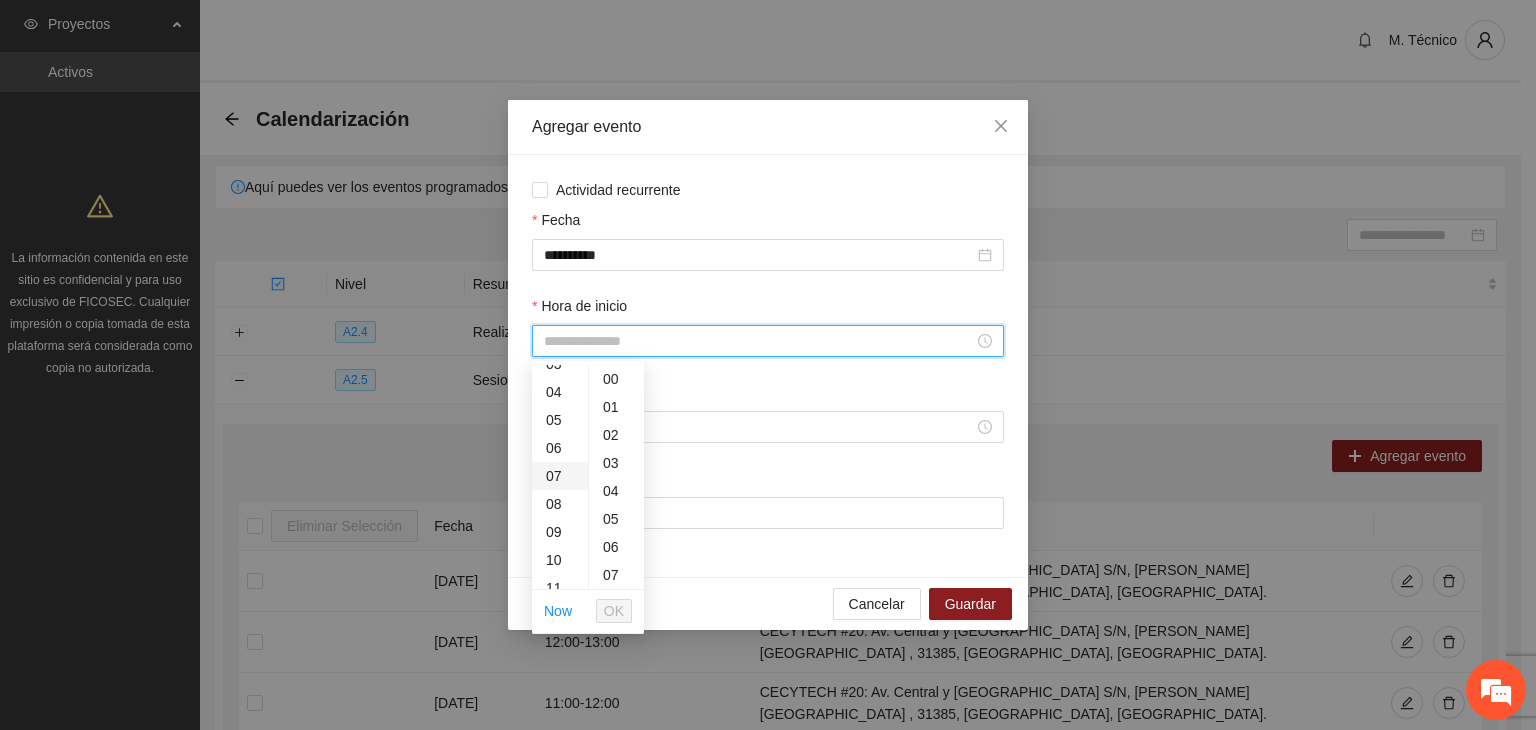 scroll, scrollTop: 100, scrollLeft: 0, axis: vertical 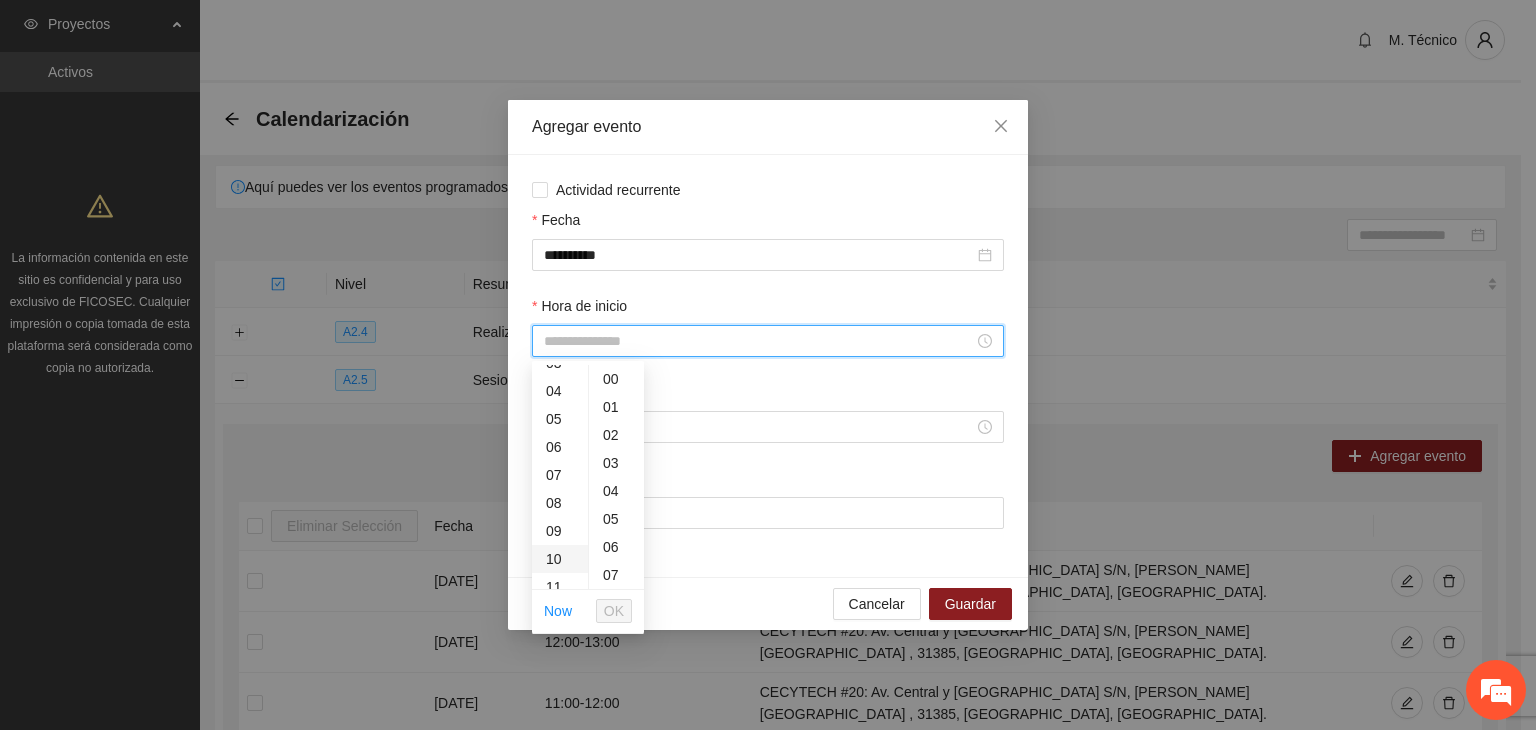 click on "10" at bounding box center [560, 559] 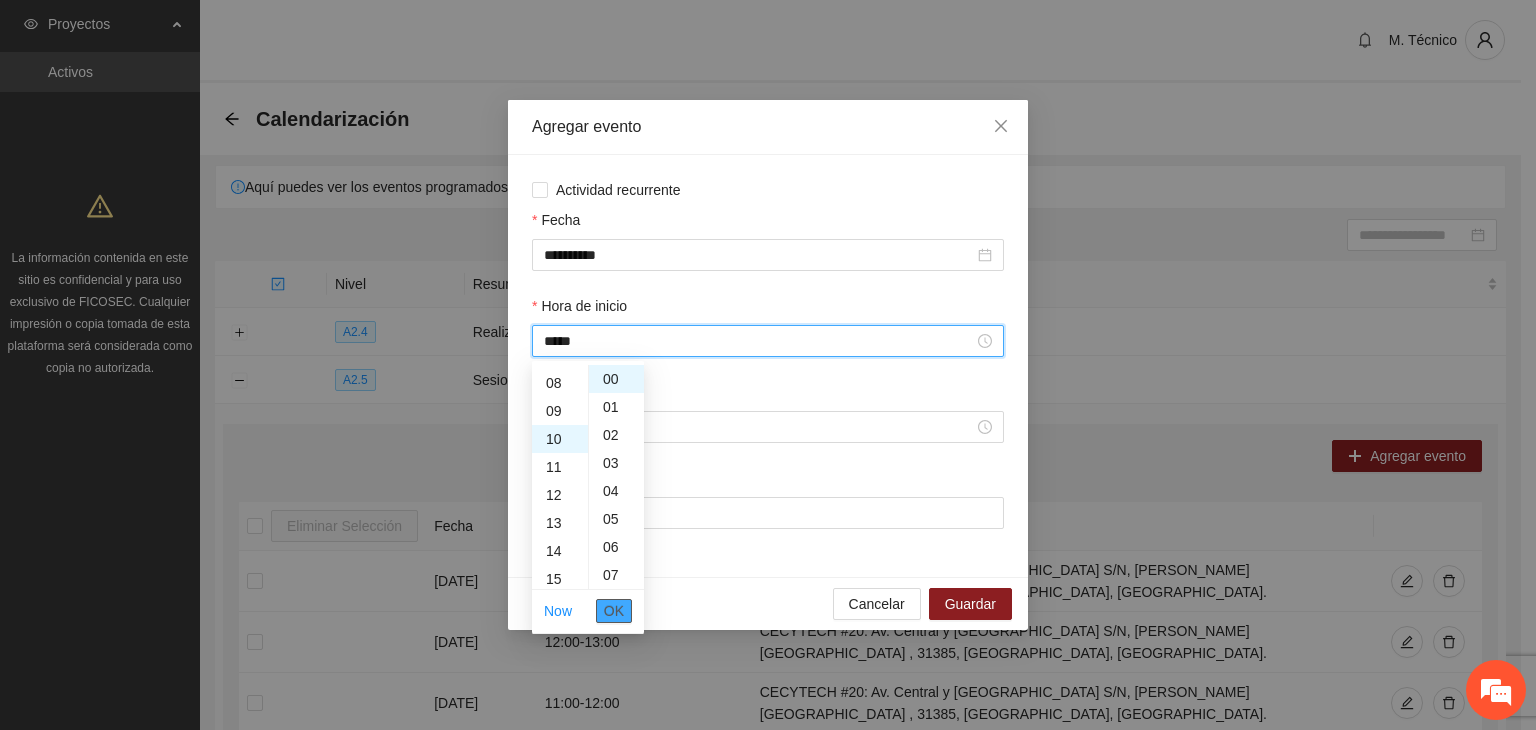 scroll, scrollTop: 280, scrollLeft: 0, axis: vertical 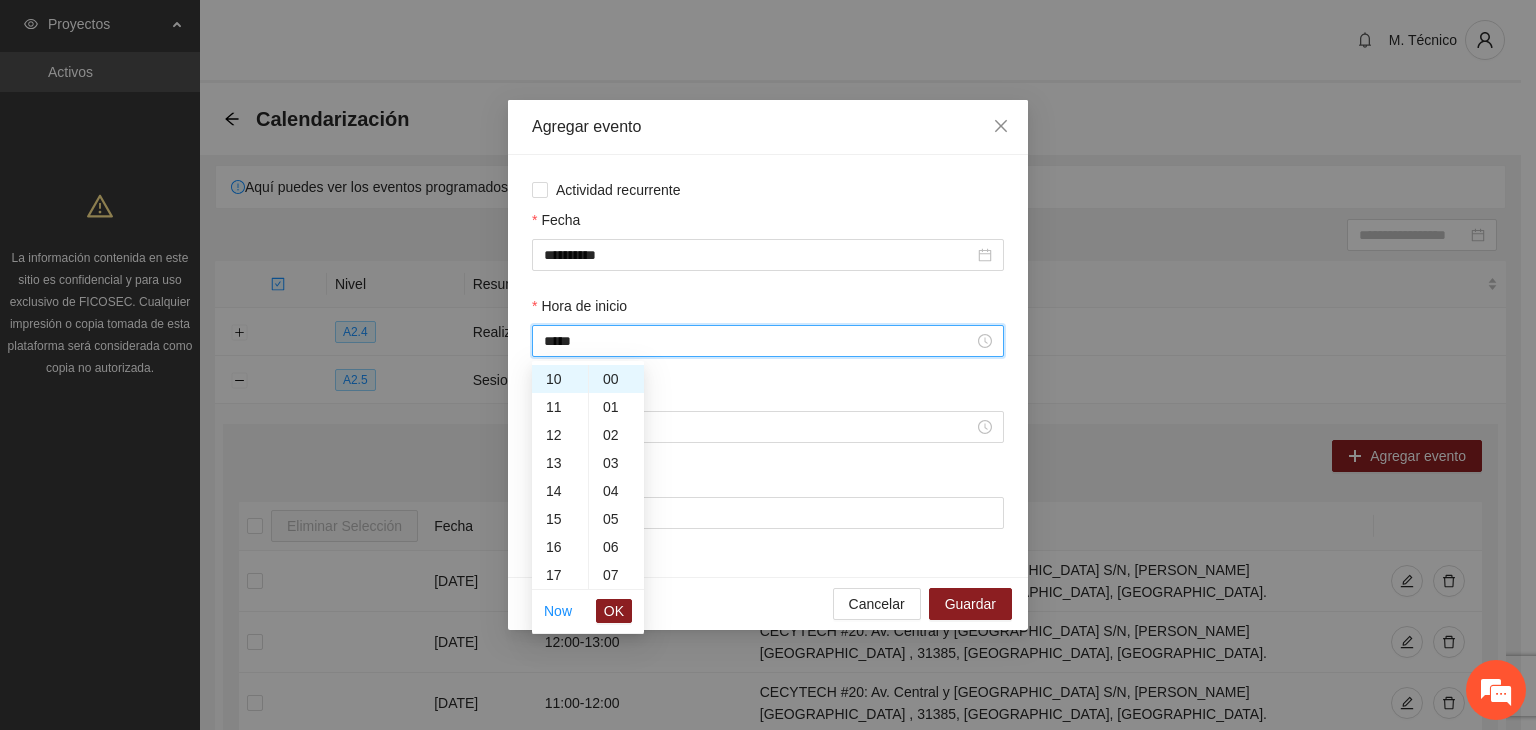 click on "OK" at bounding box center [614, 611] 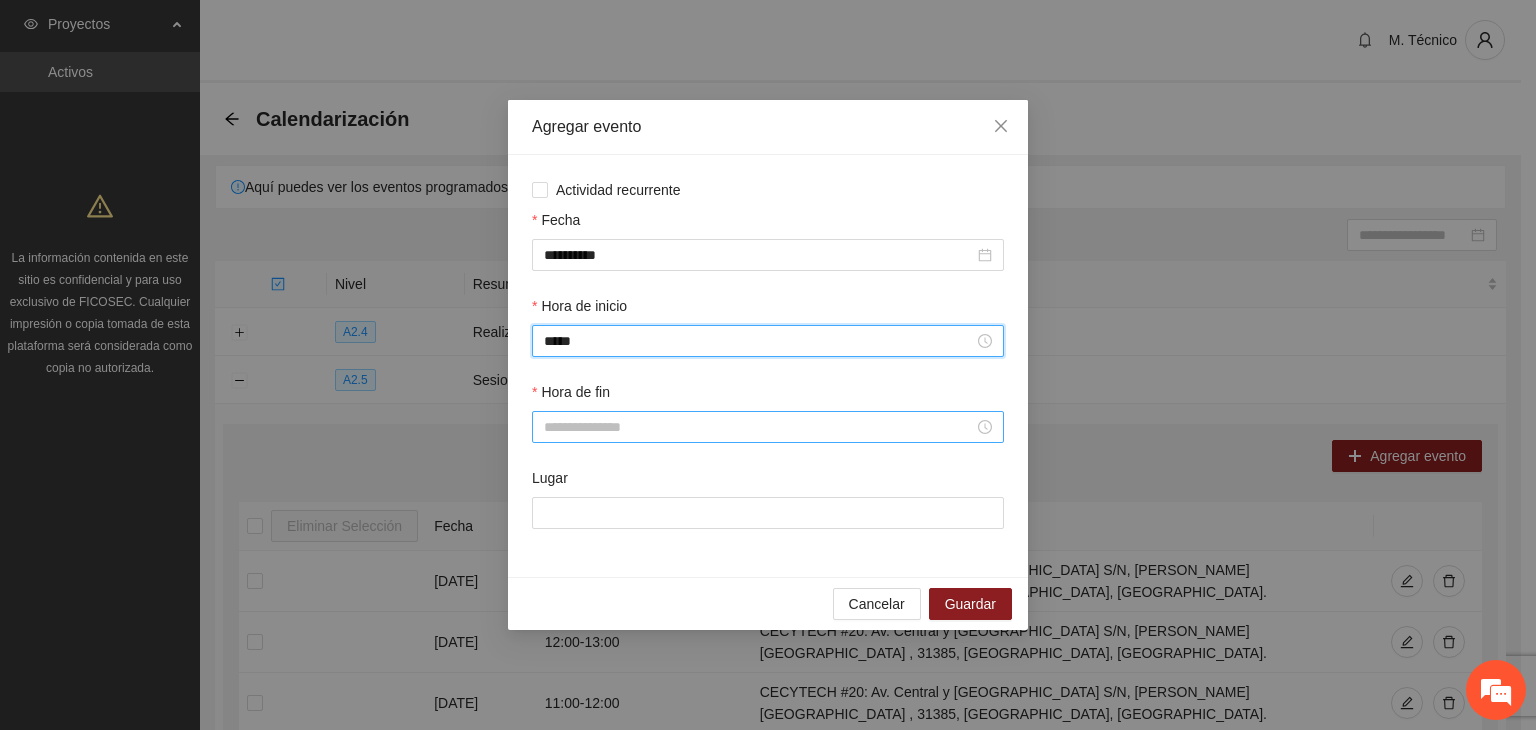 click on "Hora de fin" at bounding box center [759, 427] 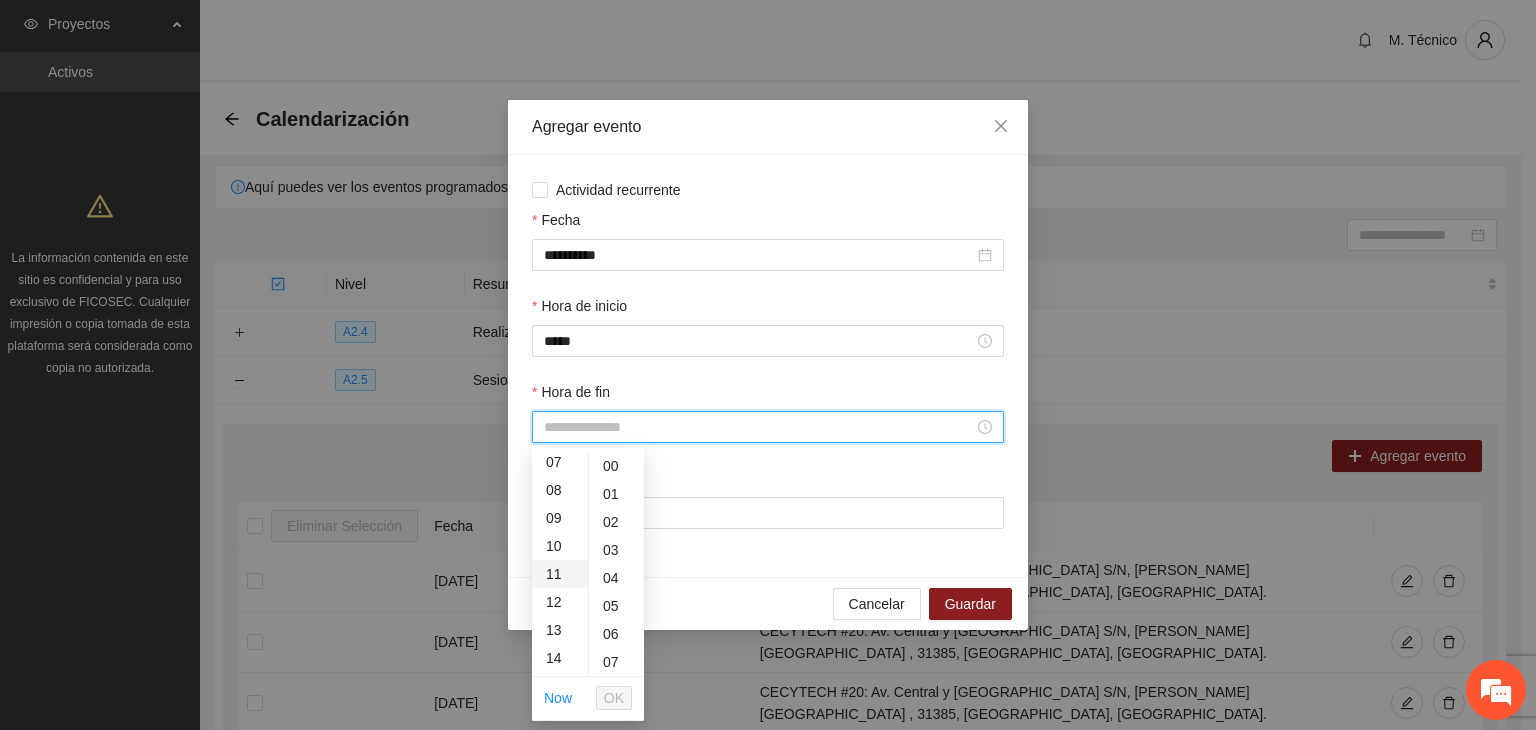 click on "11" at bounding box center (560, 574) 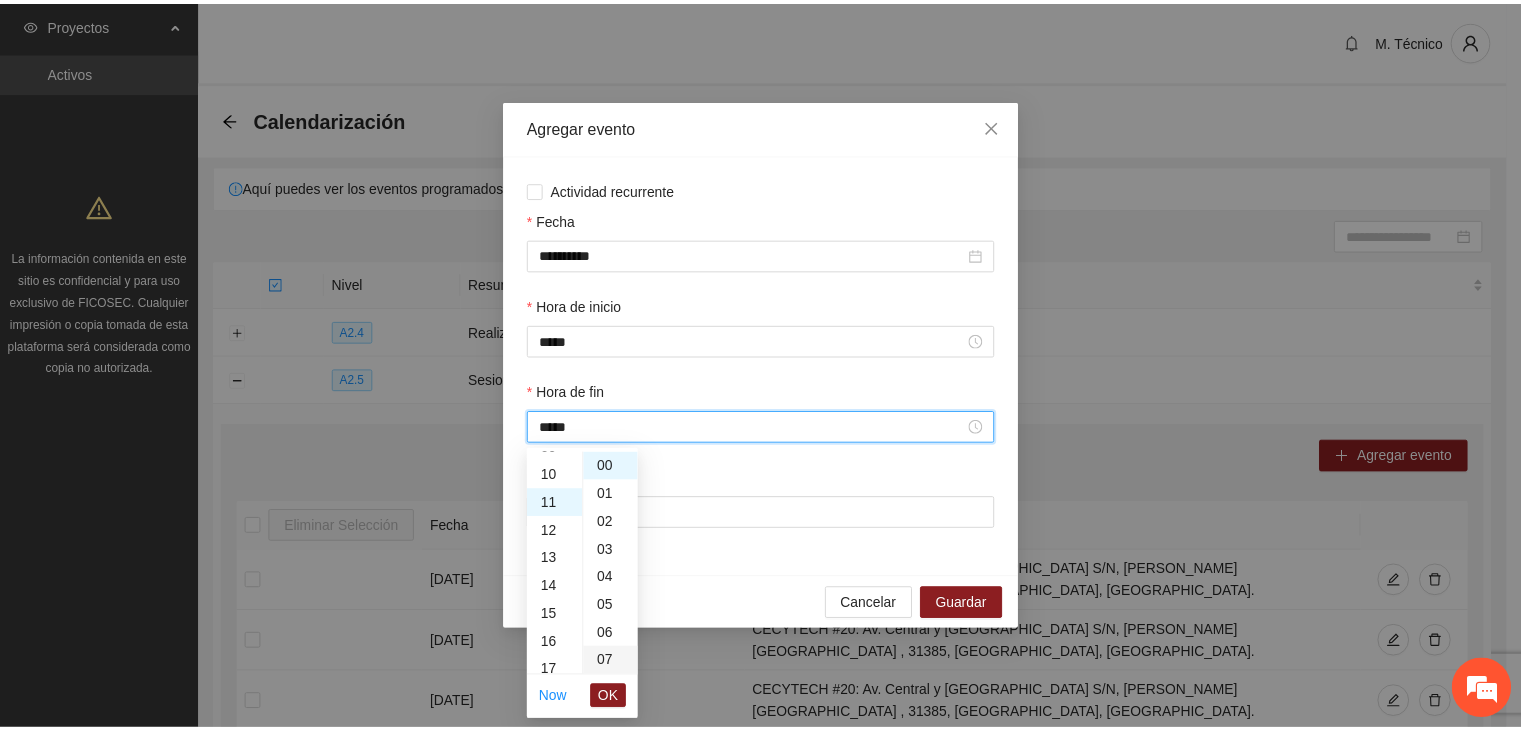 scroll, scrollTop: 308, scrollLeft: 0, axis: vertical 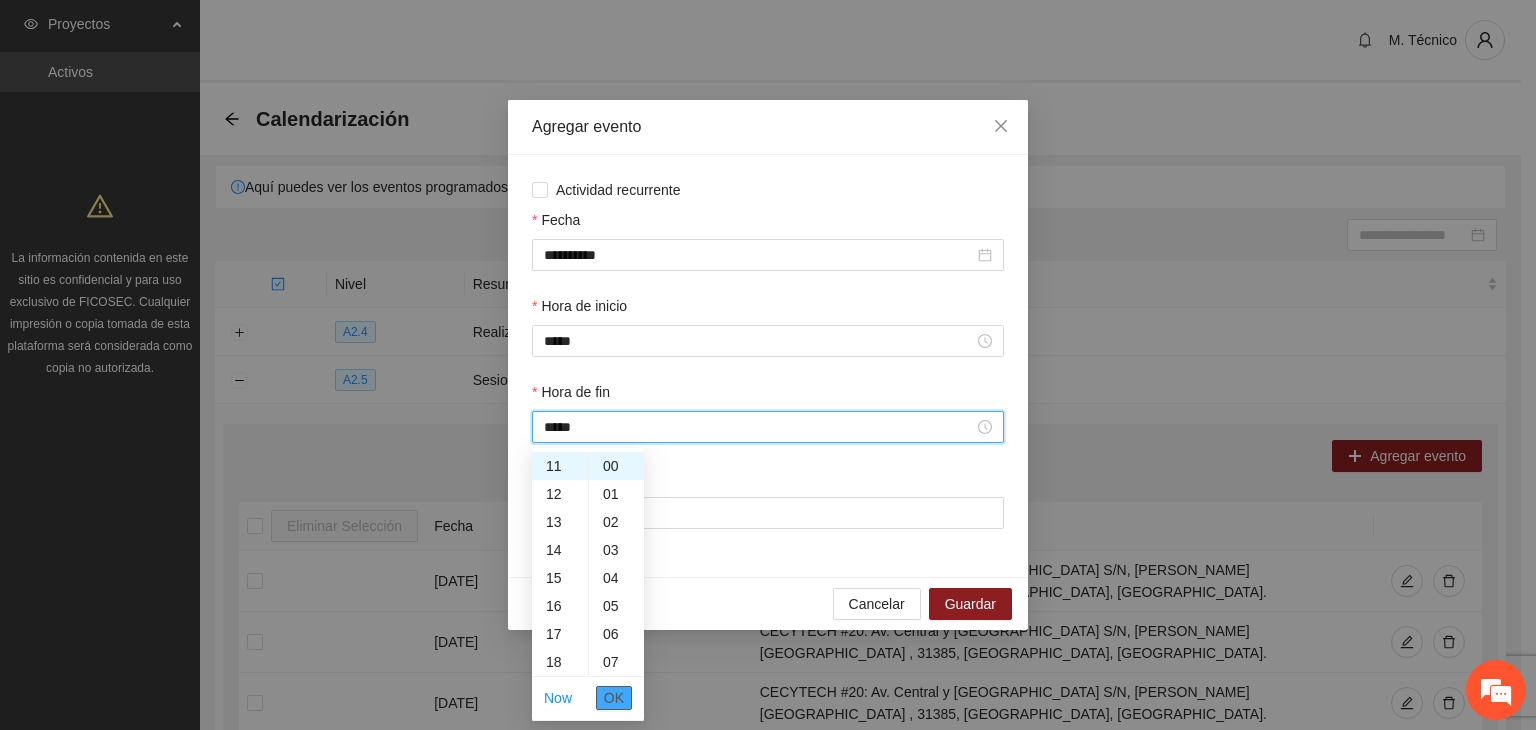 click on "OK" at bounding box center (614, 698) 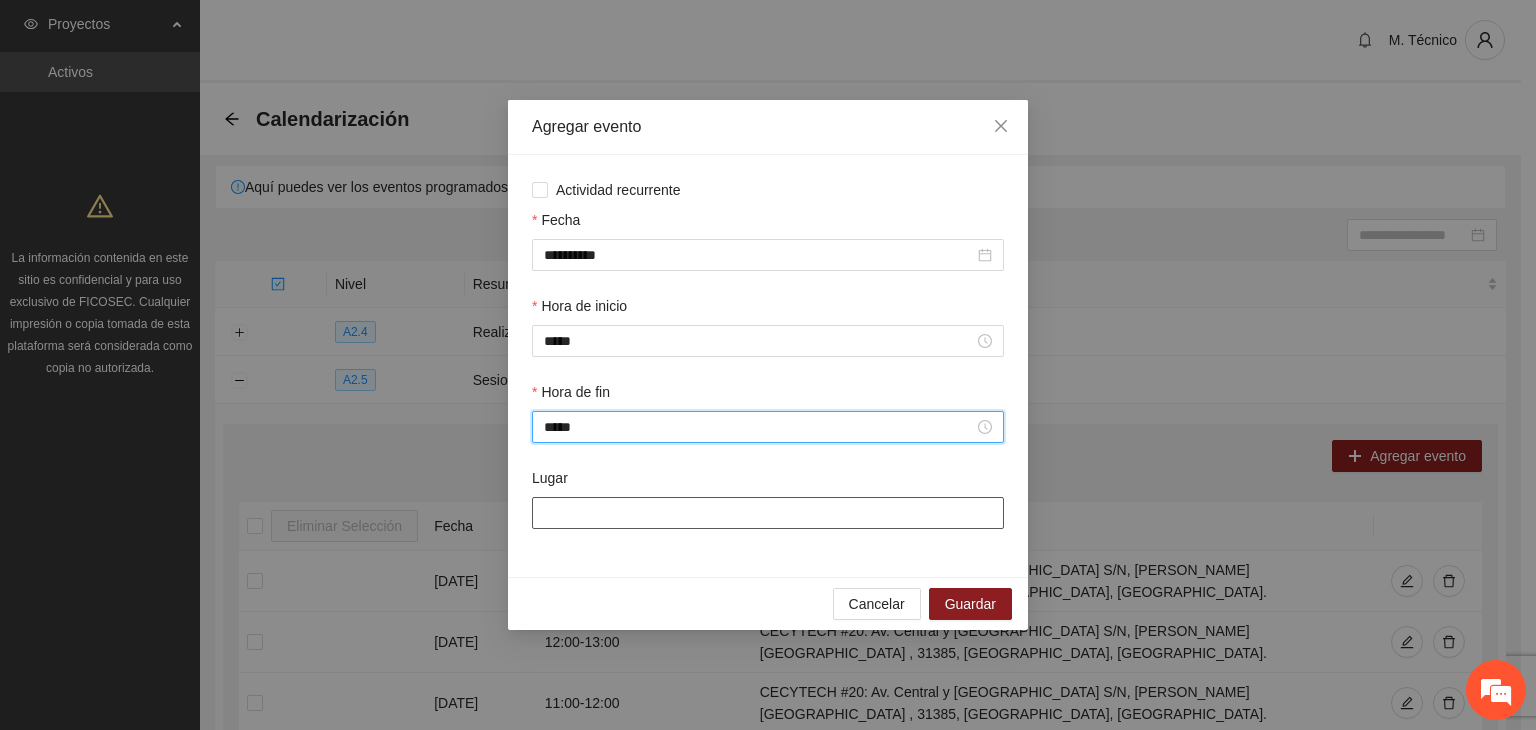 click on "Lugar" at bounding box center (768, 513) 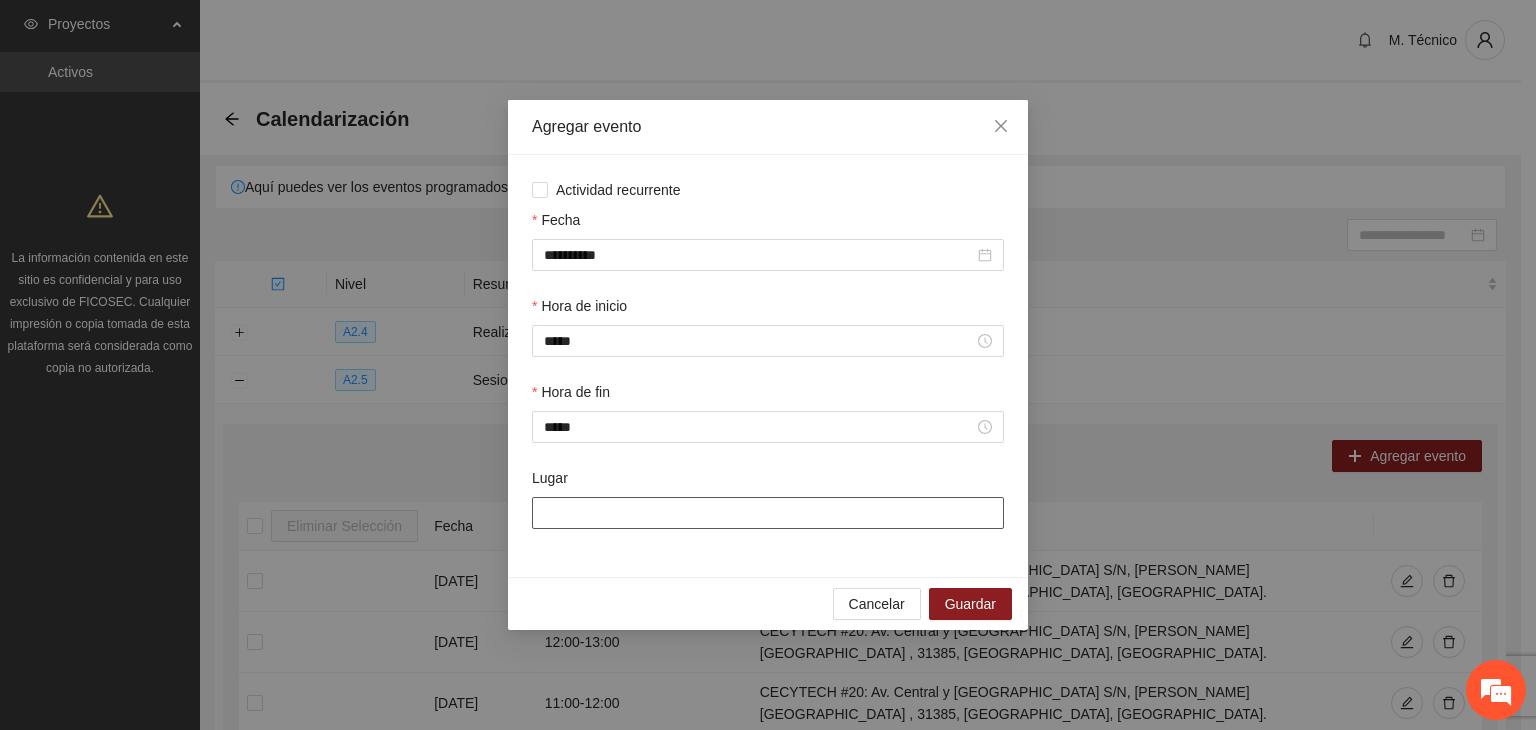 type on "**********" 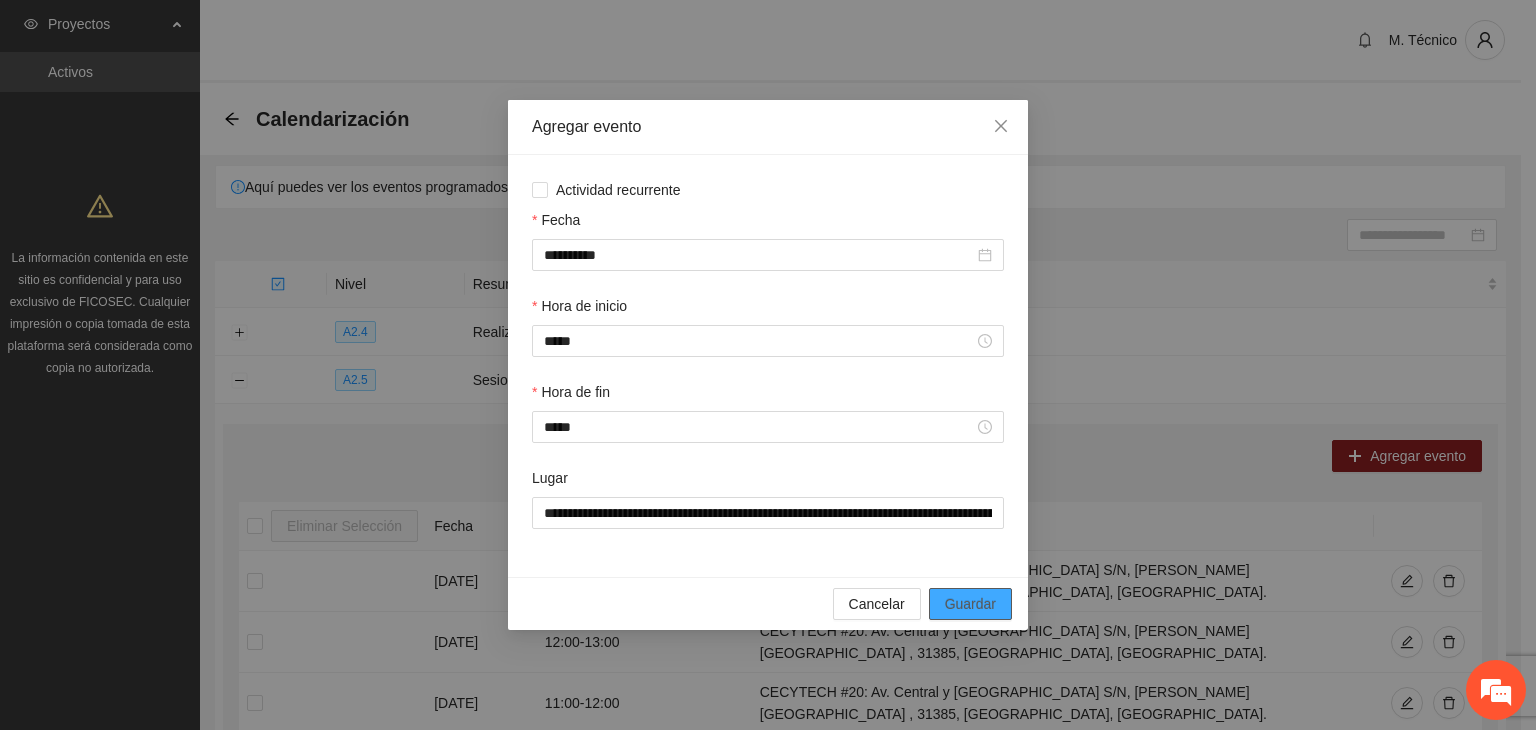 click on "Guardar" at bounding box center (970, 604) 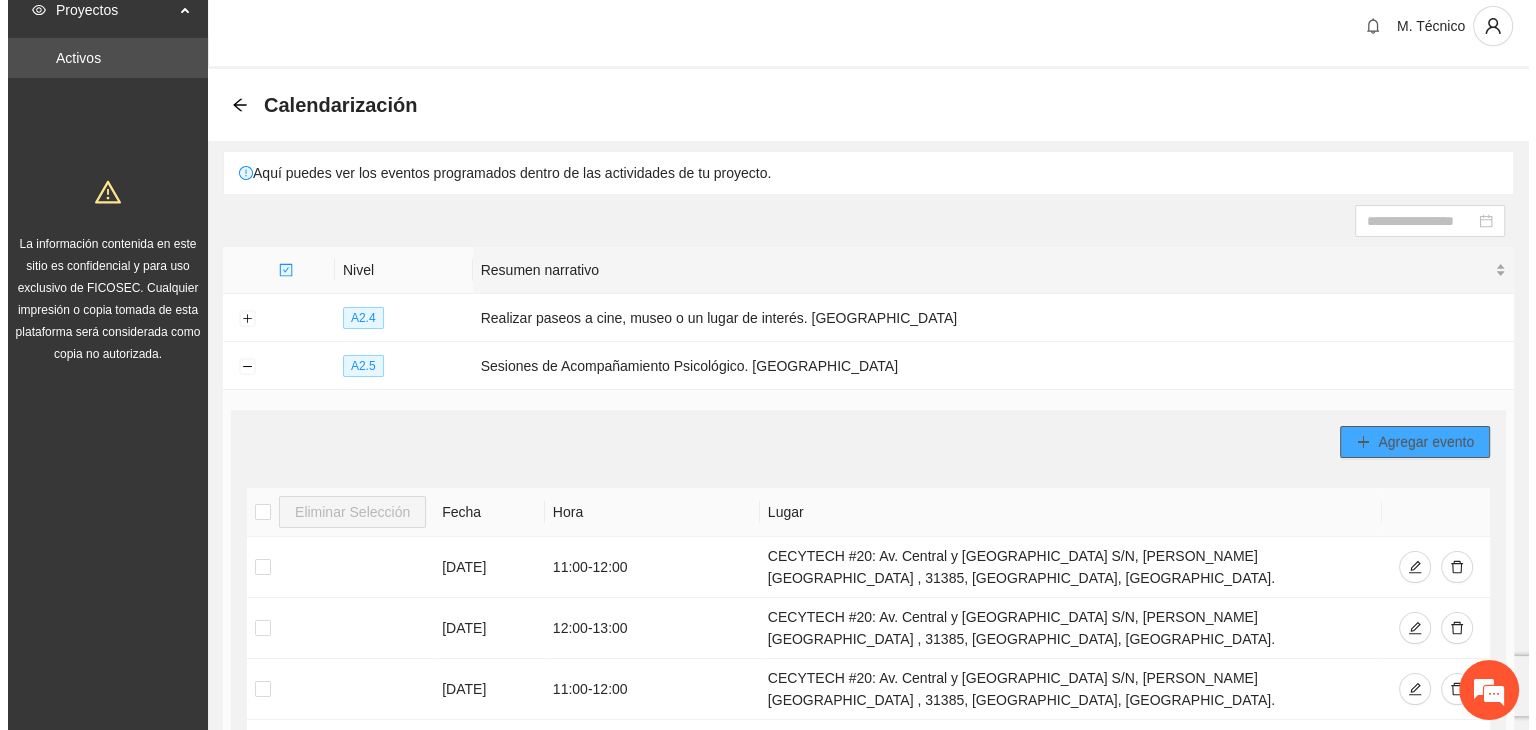 scroll, scrollTop: 0, scrollLeft: 0, axis: both 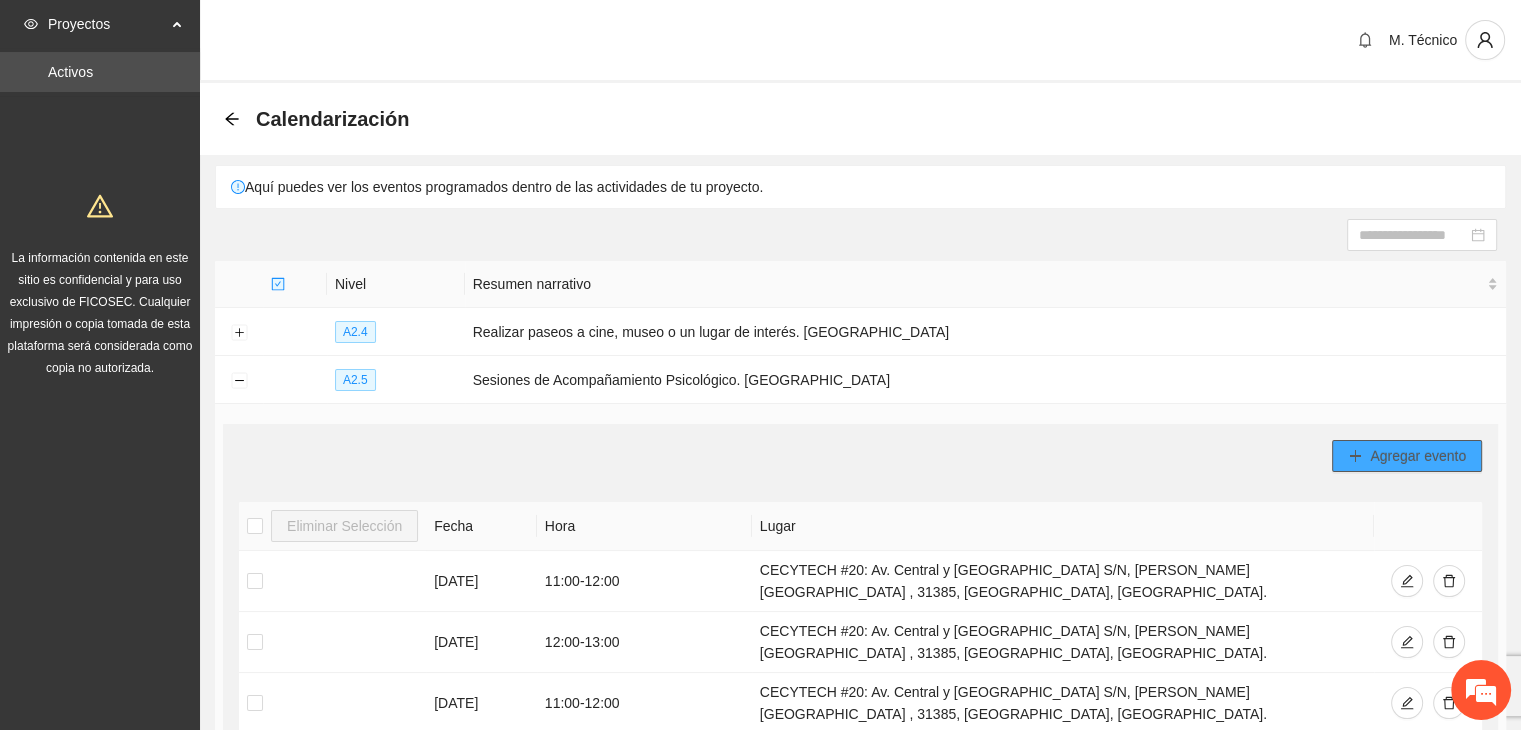 click on "Agregar evento" at bounding box center [1418, 456] 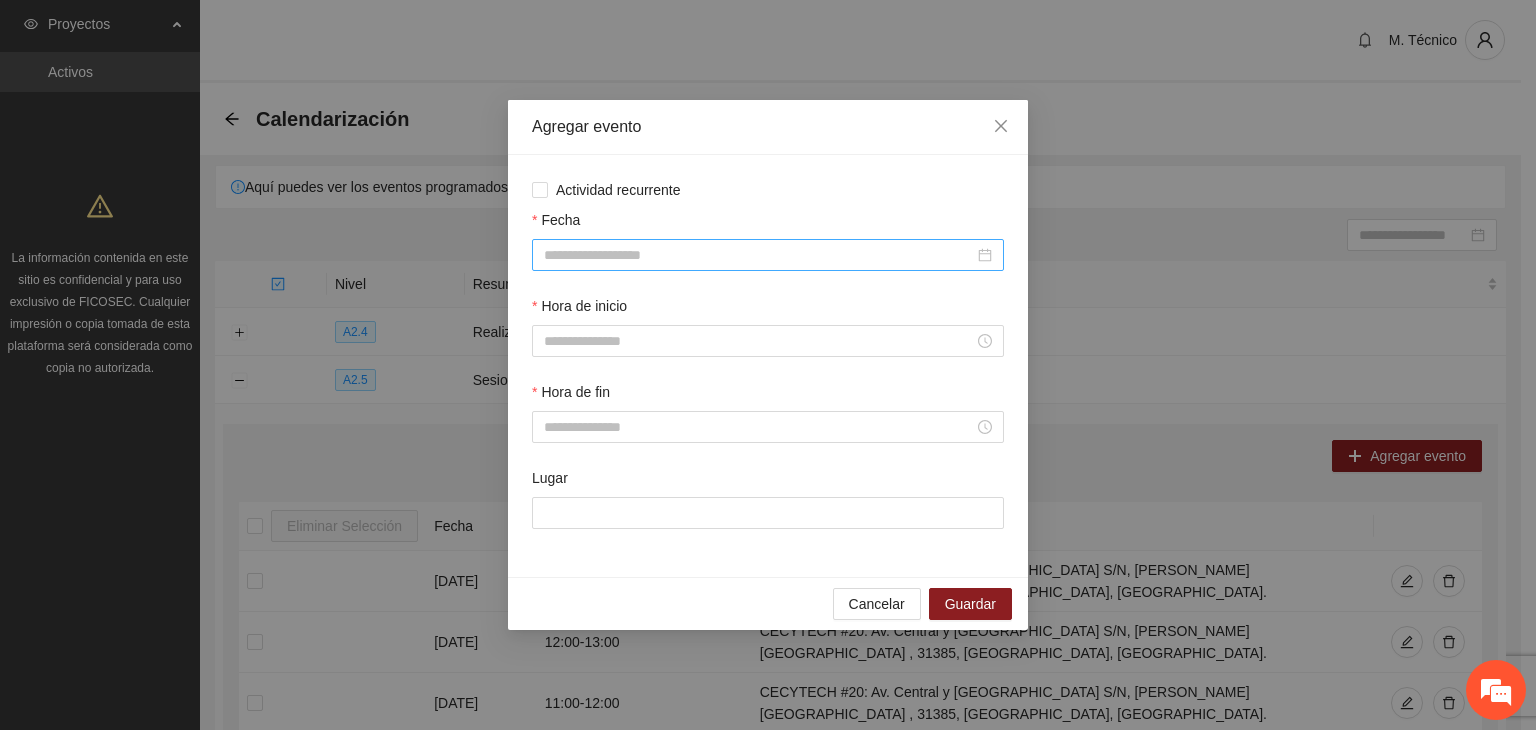 click on "Fecha" at bounding box center (759, 255) 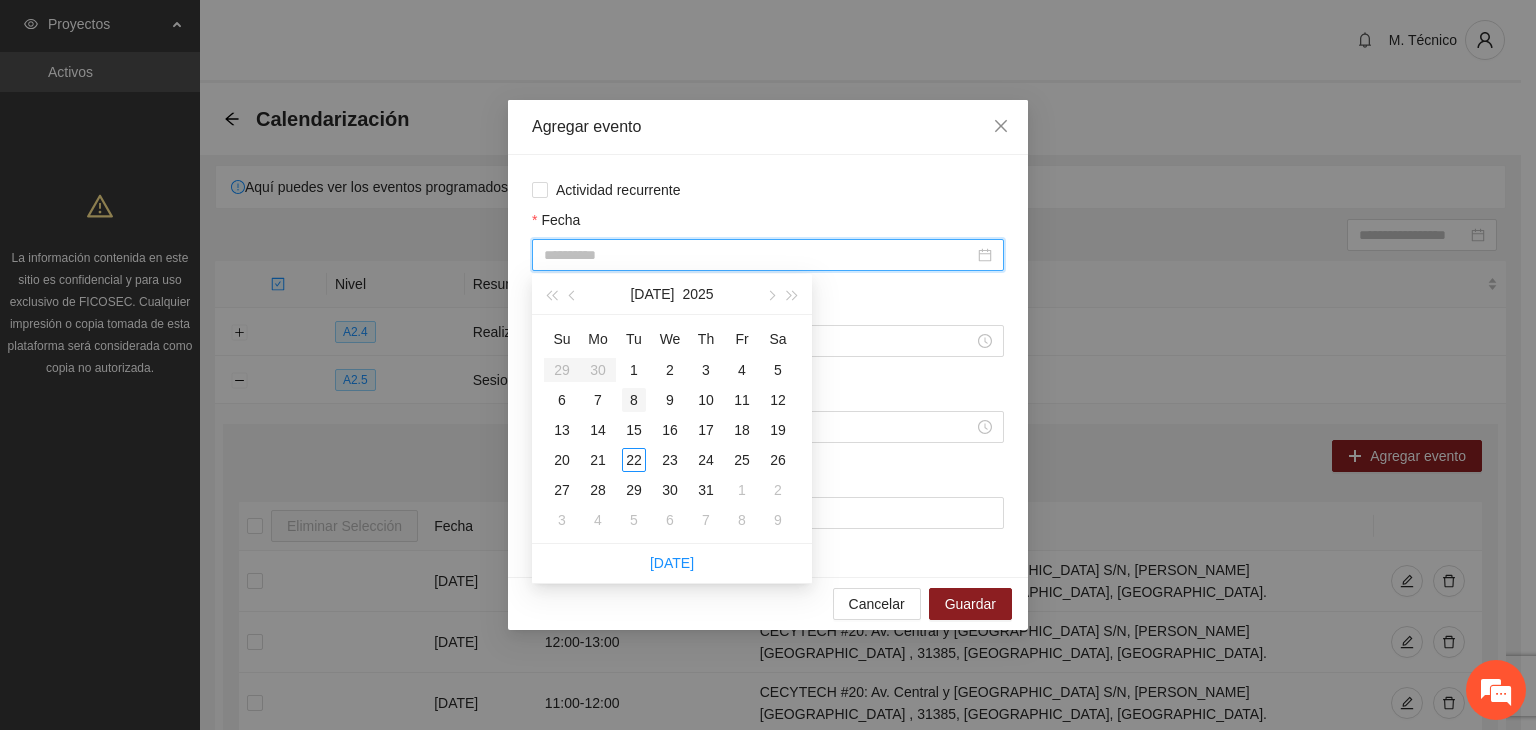 drag, startPoint x: 672, startPoint y: 422, endPoint x: 619, endPoint y: 394, distance: 59.94164 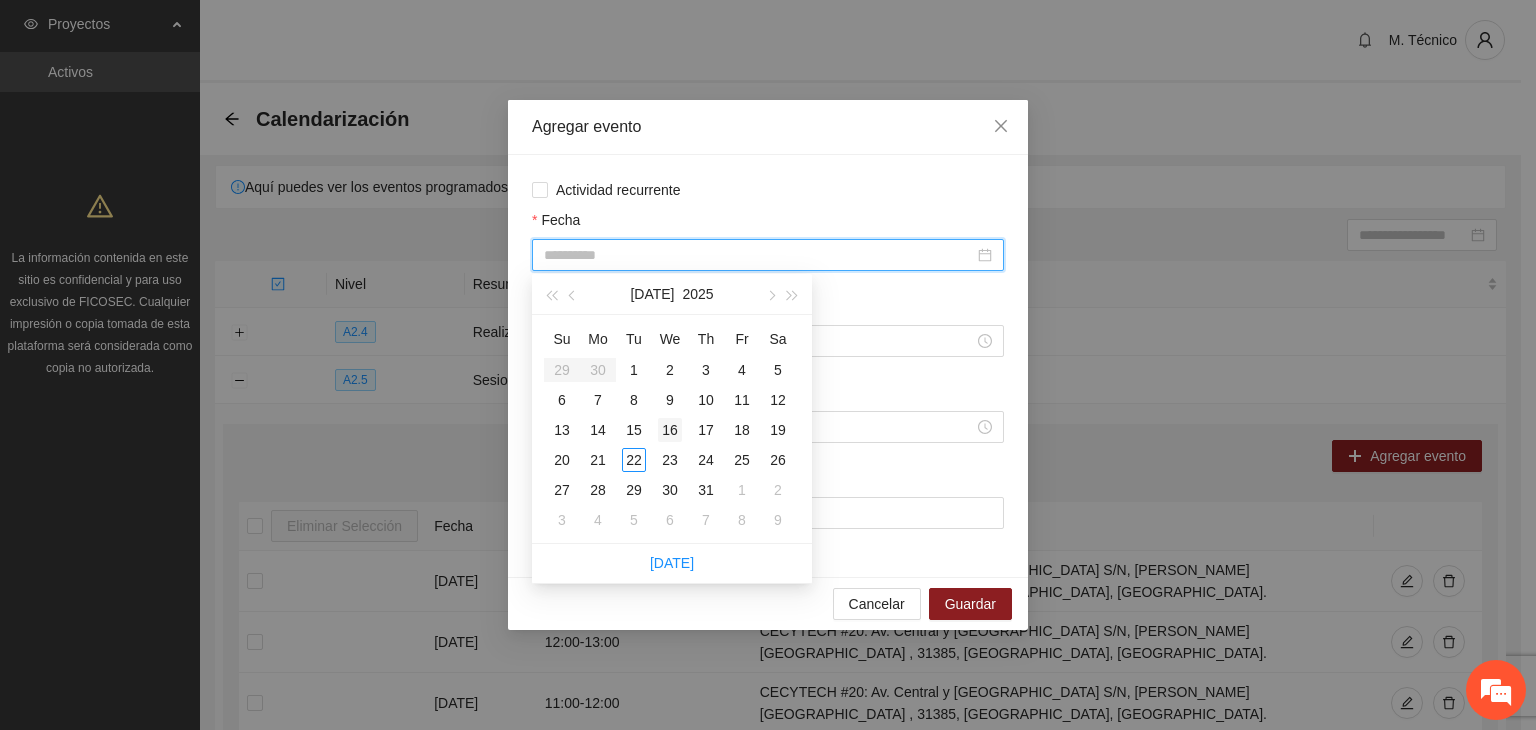 type on "**********" 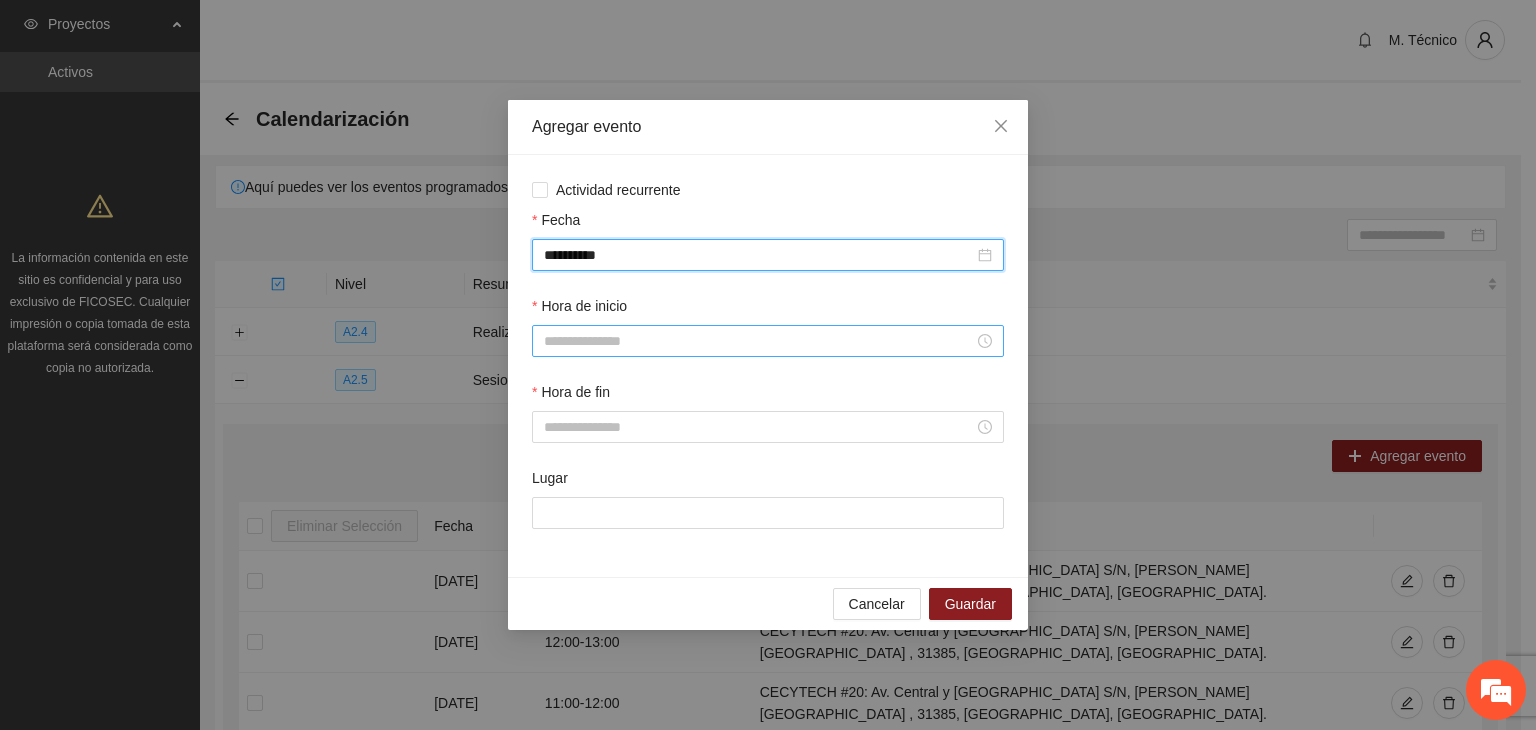 click on "Hora de inicio" at bounding box center (759, 341) 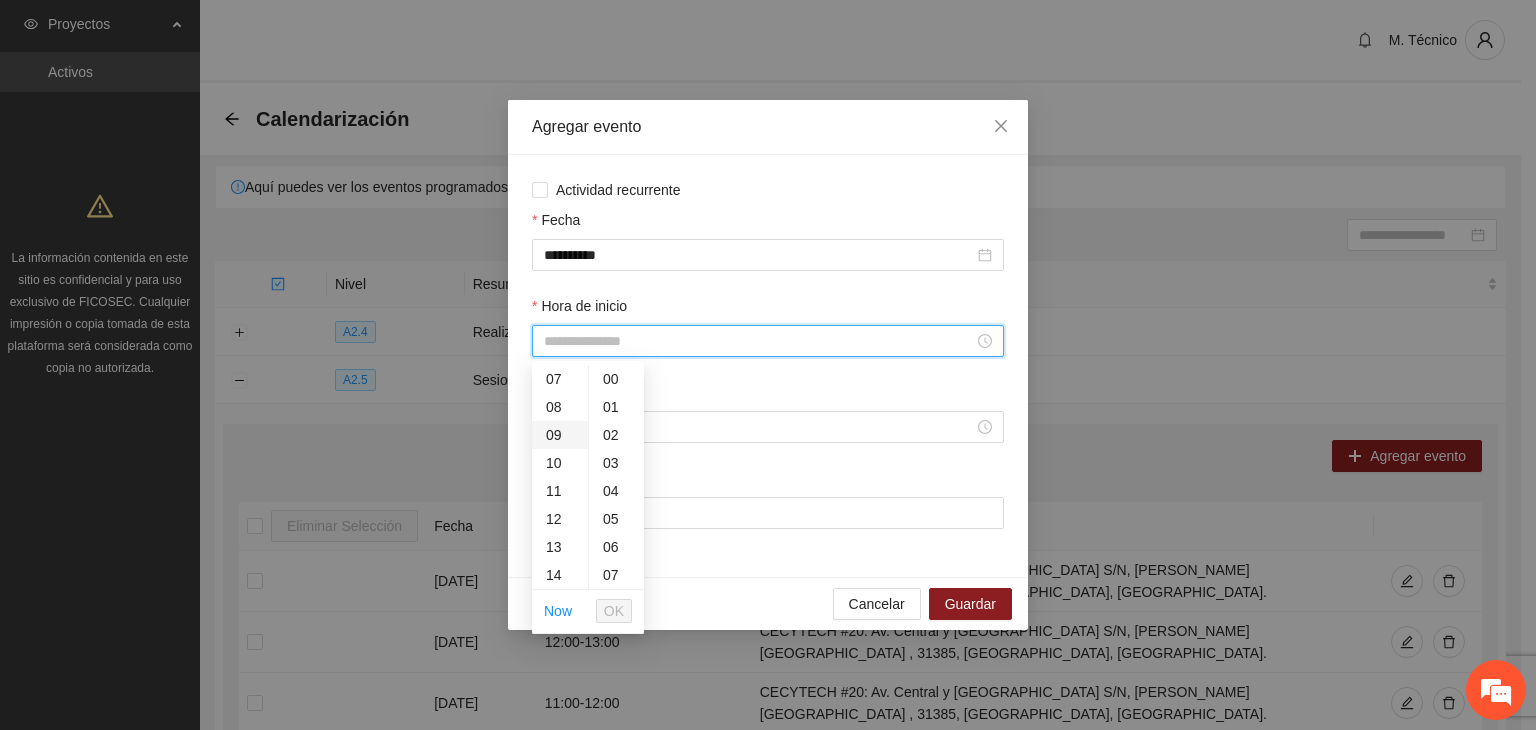 scroll, scrollTop: 200, scrollLeft: 0, axis: vertical 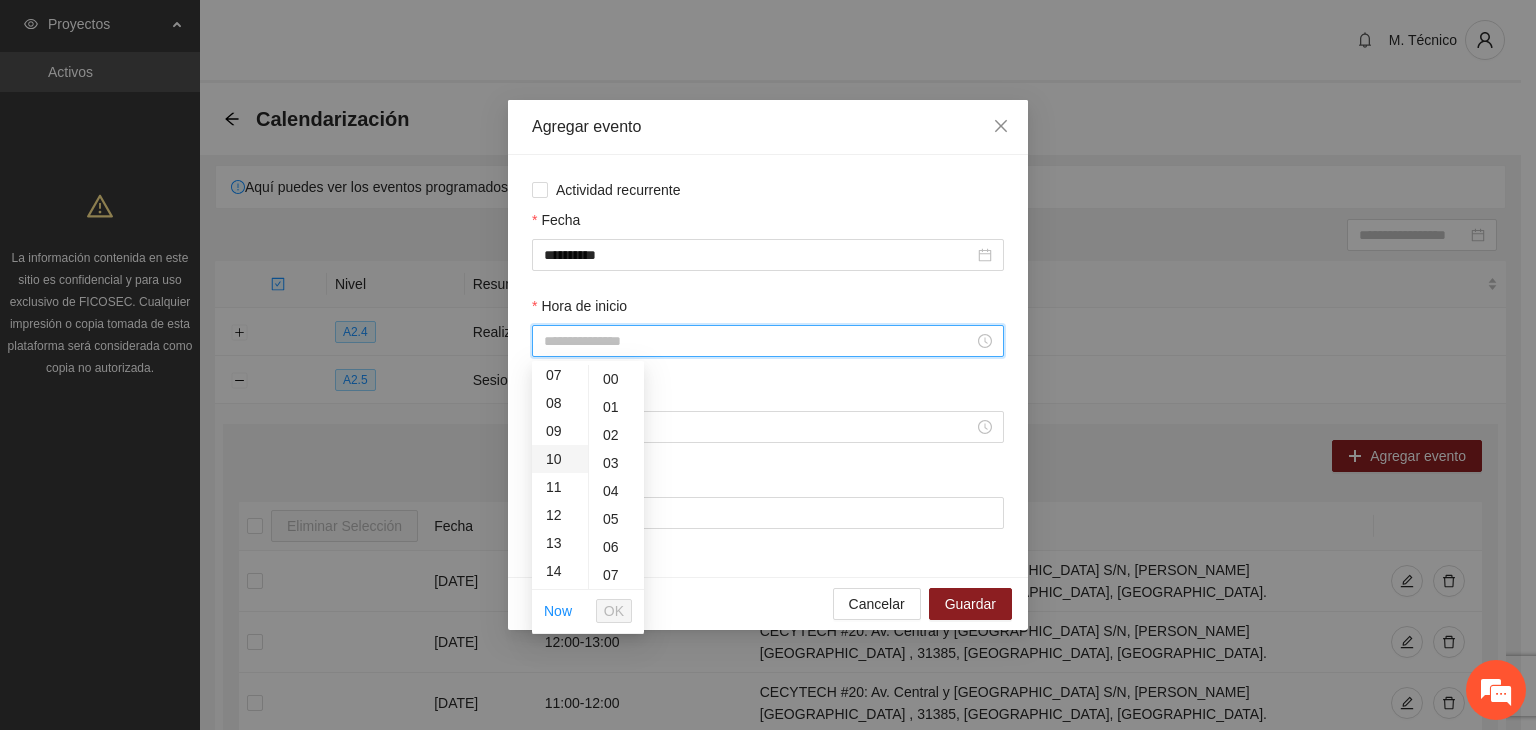 click on "10" at bounding box center [560, 459] 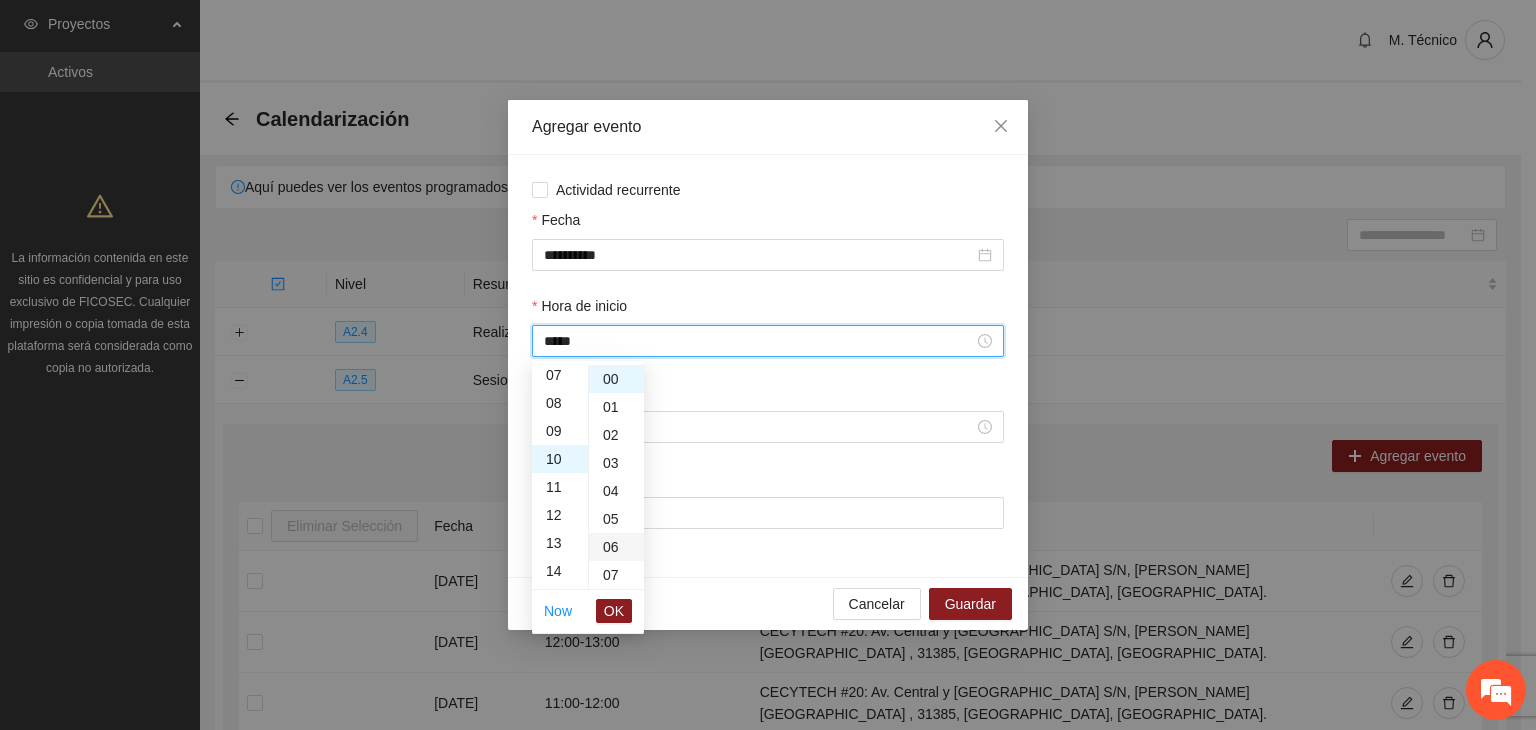 scroll, scrollTop: 280, scrollLeft: 0, axis: vertical 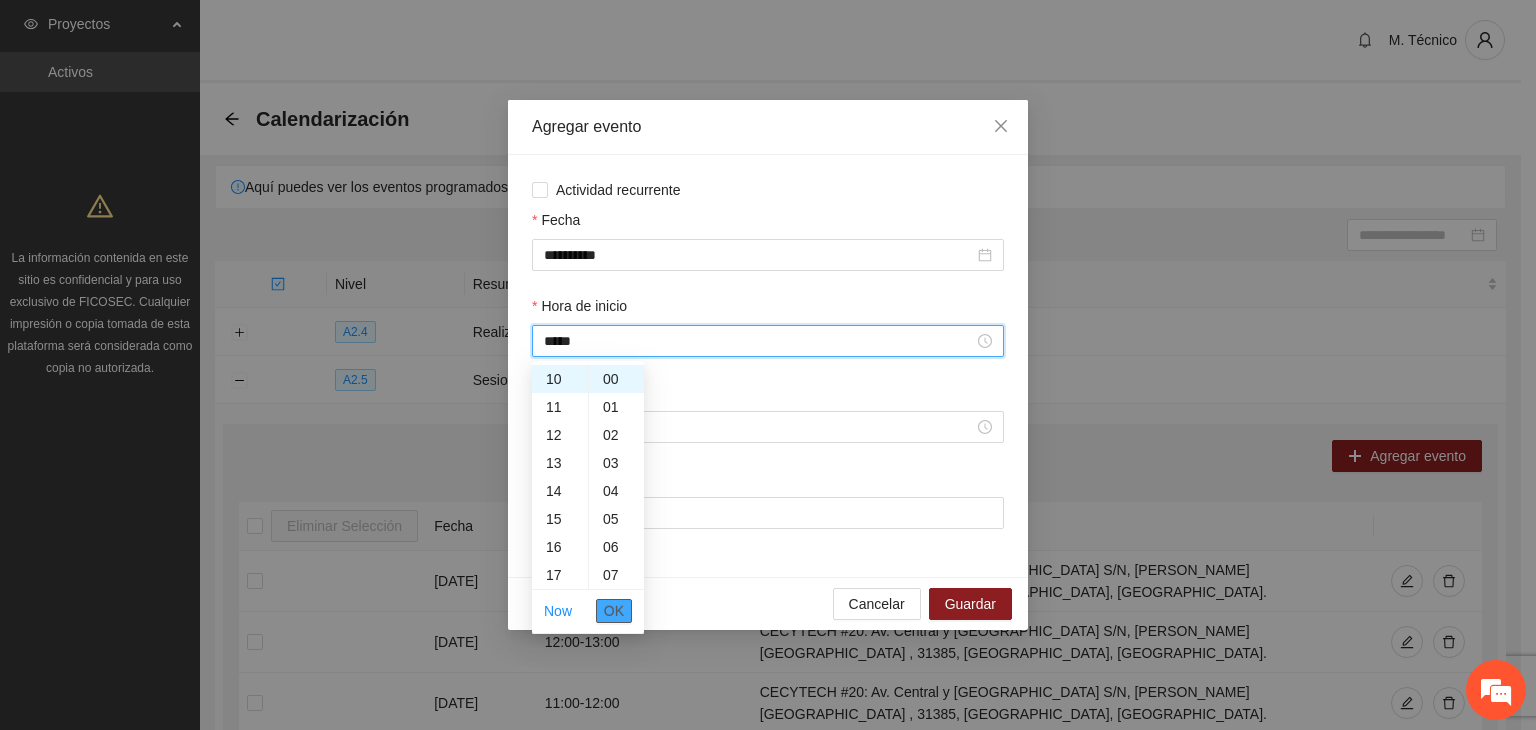 click on "OK" at bounding box center (614, 611) 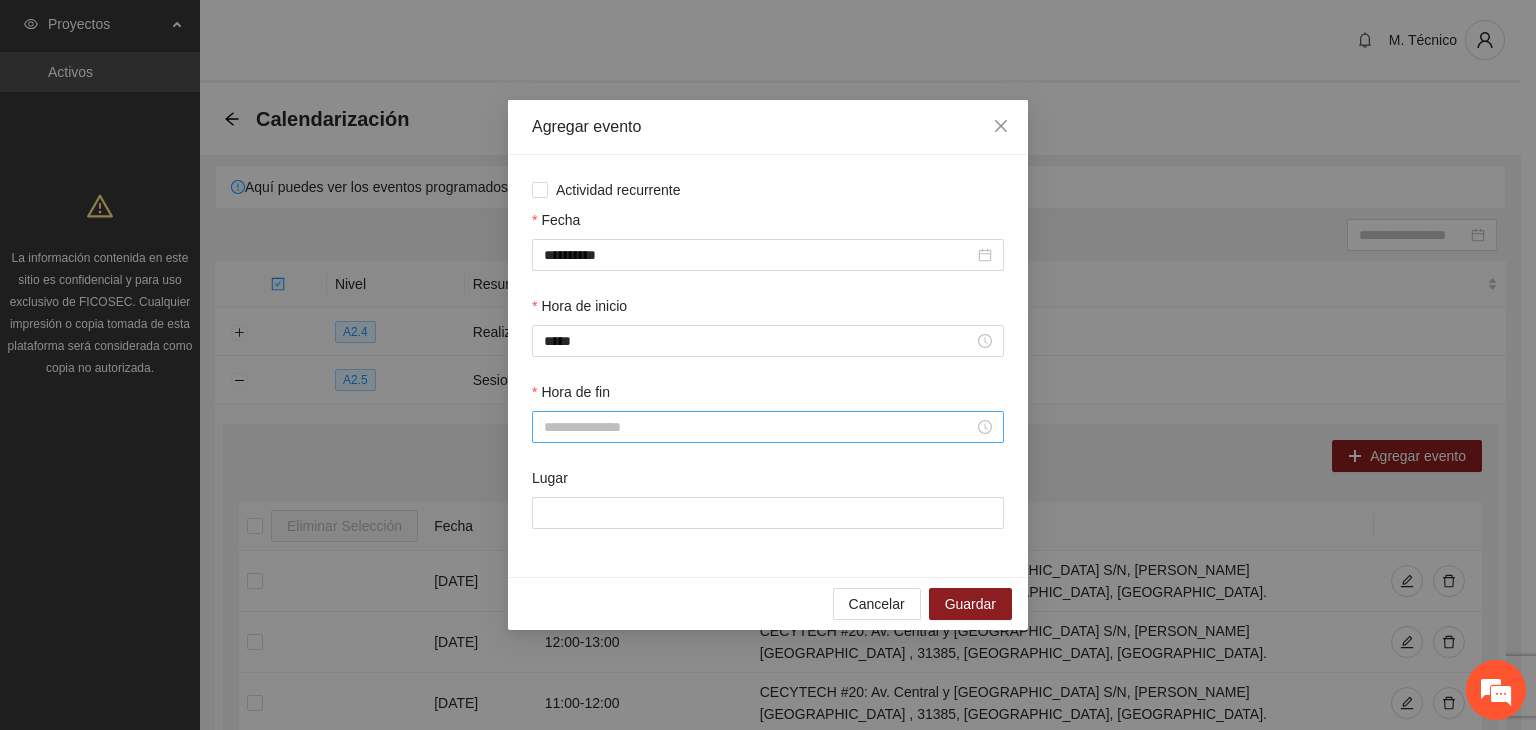 click at bounding box center (768, 427) 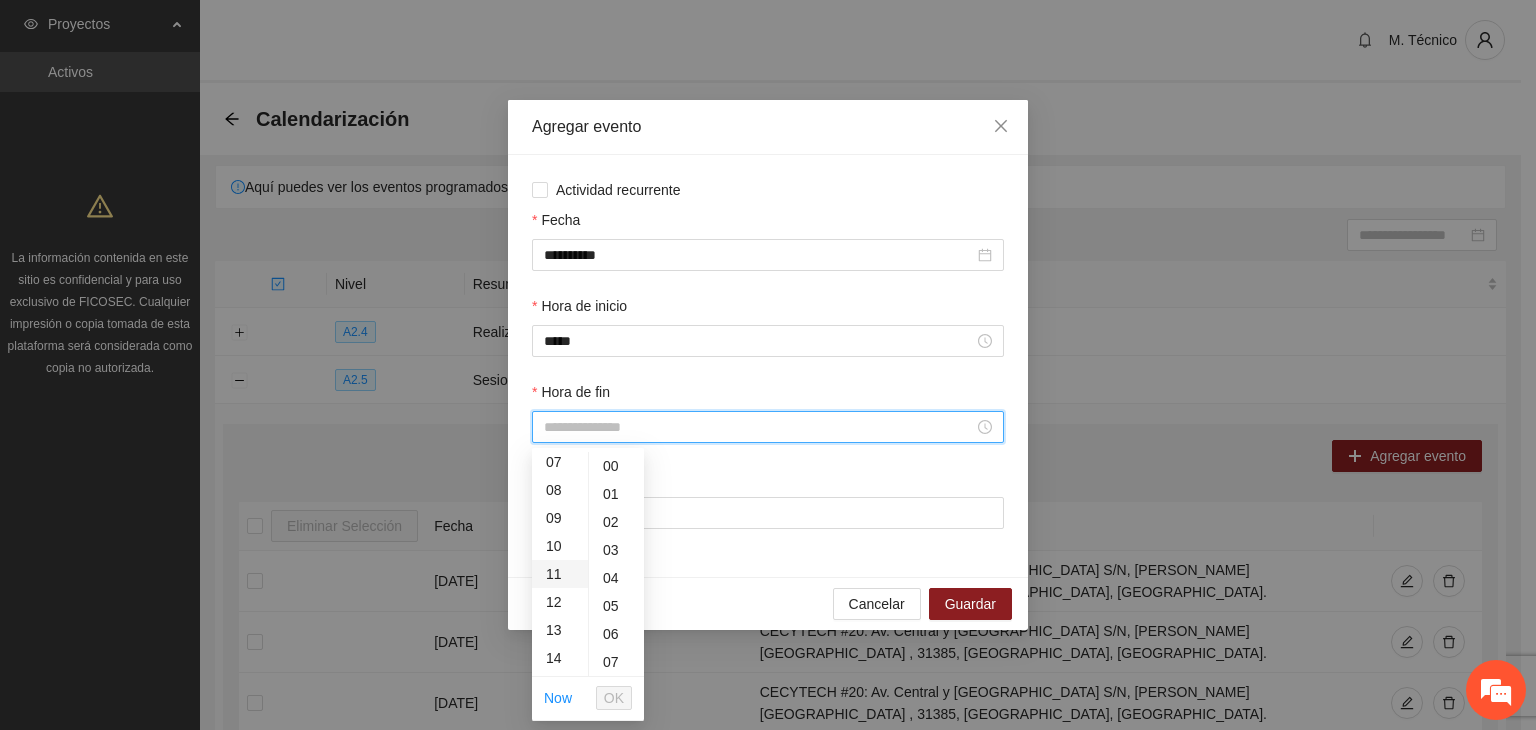 click on "11" at bounding box center [560, 574] 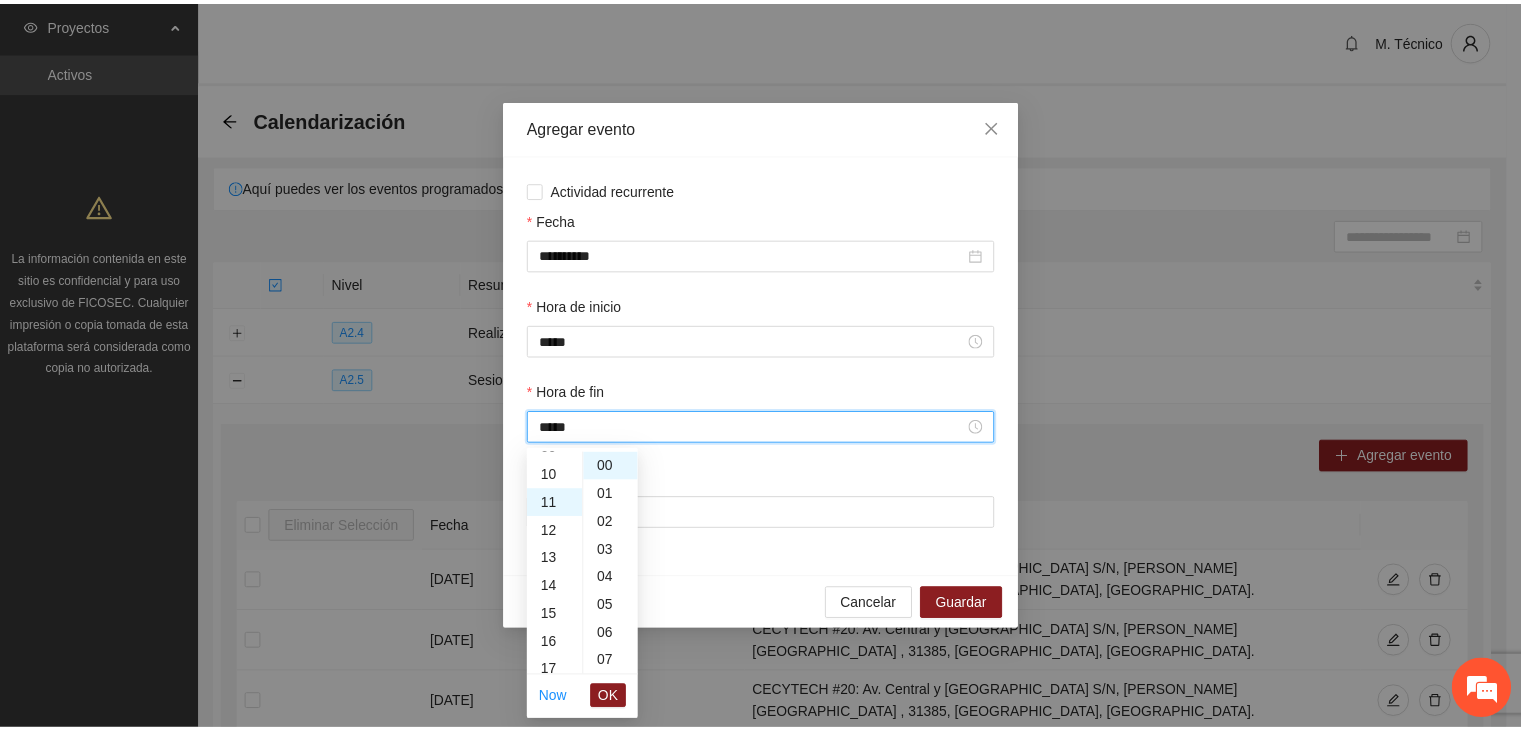 scroll, scrollTop: 308, scrollLeft: 0, axis: vertical 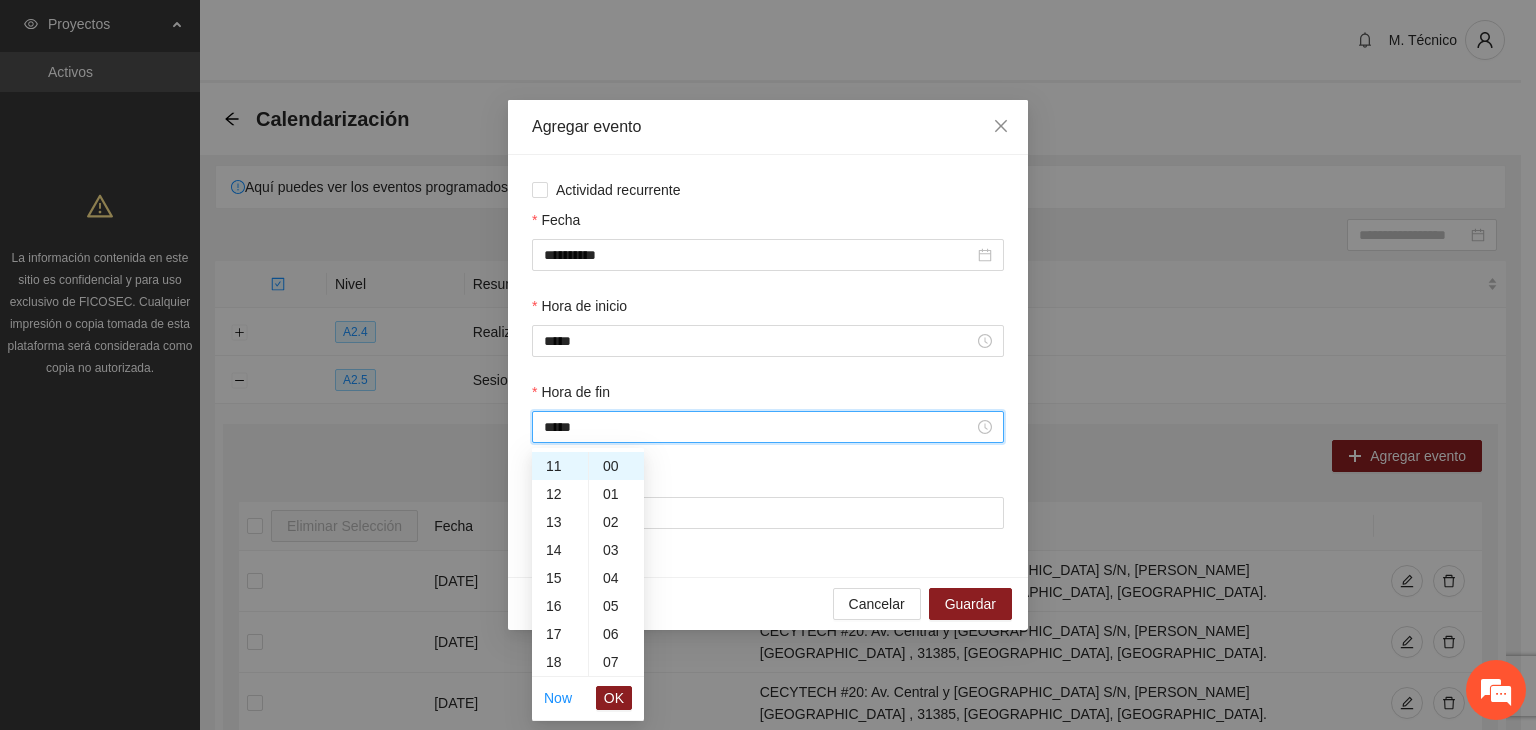 click on "OK" at bounding box center (614, 698) 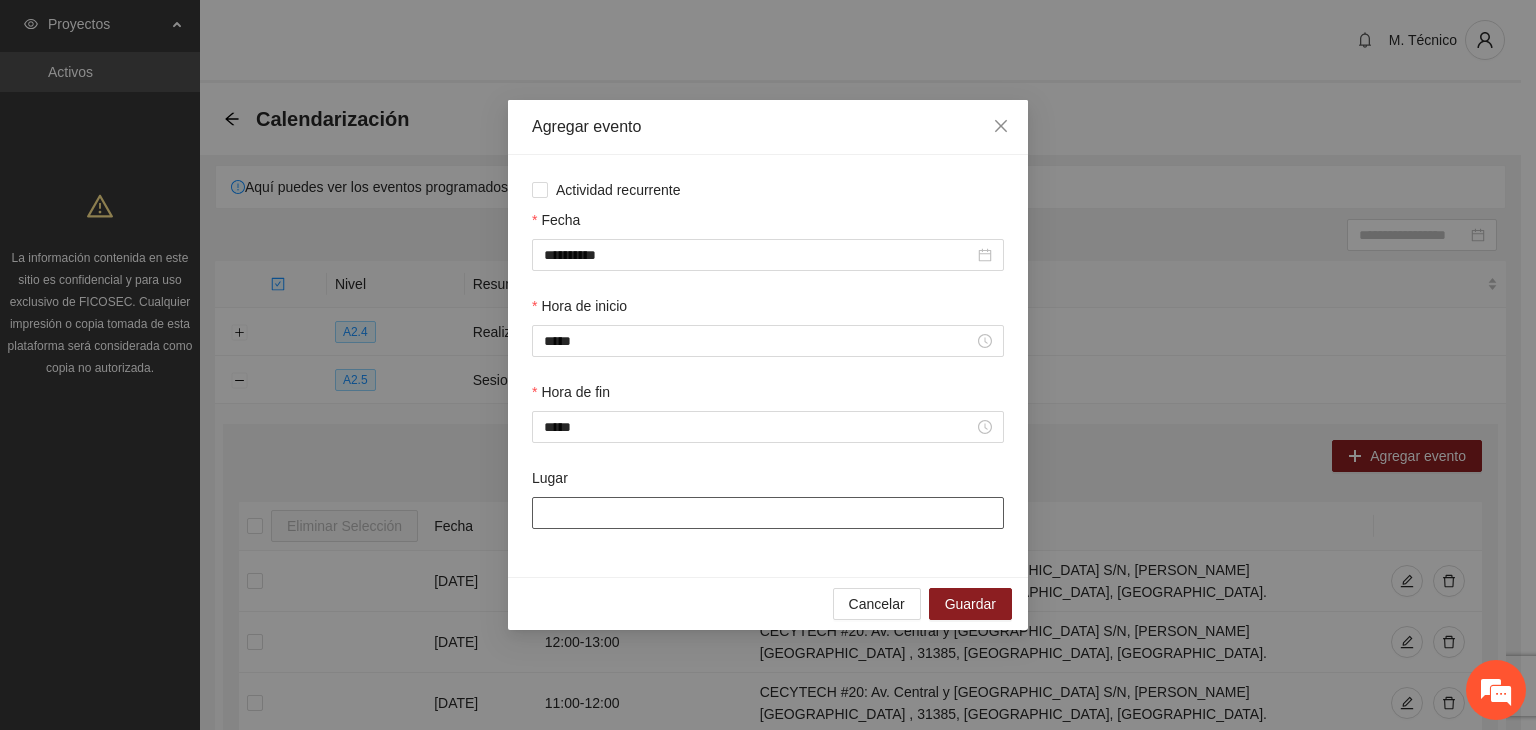 click on "Lugar" at bounding box center (768, 513) 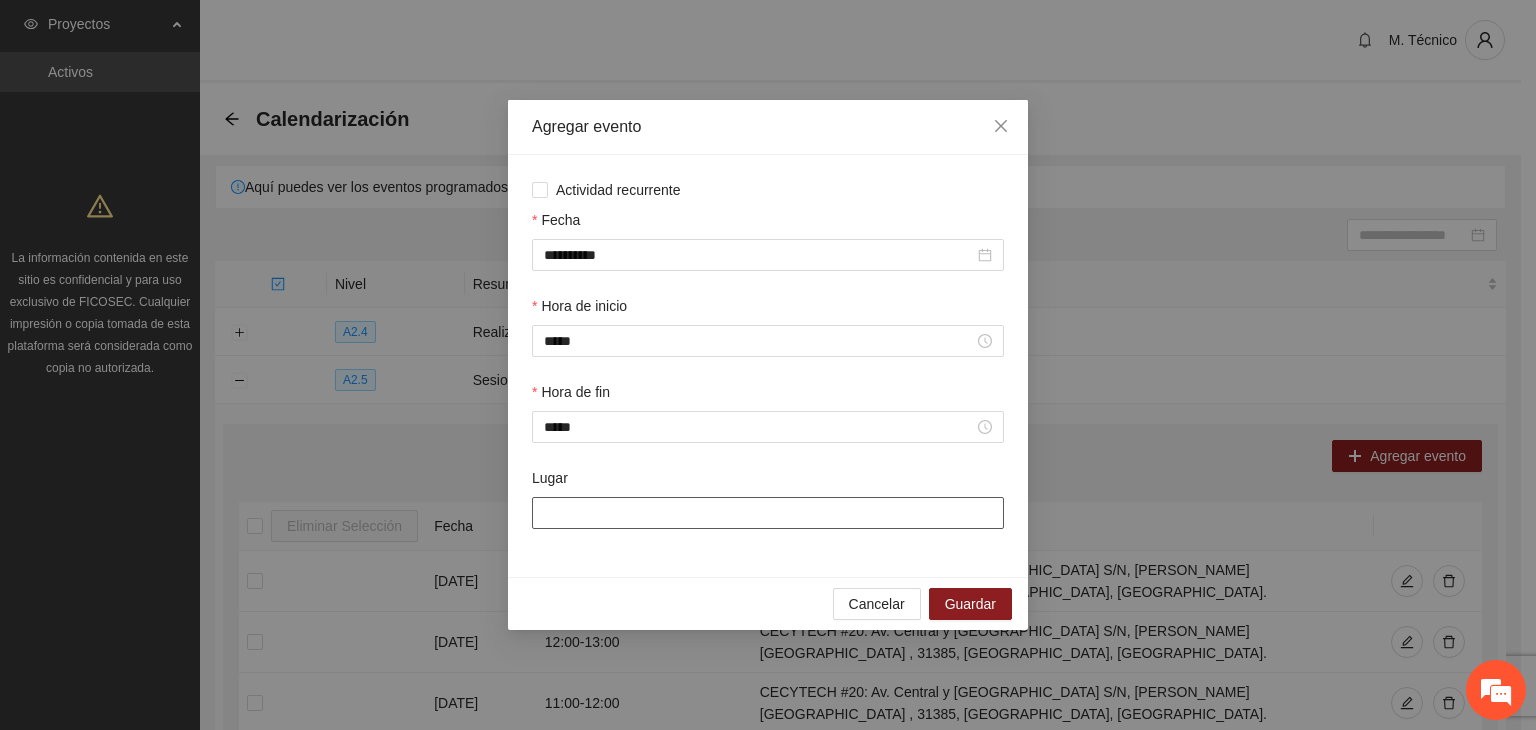 type on "**********" 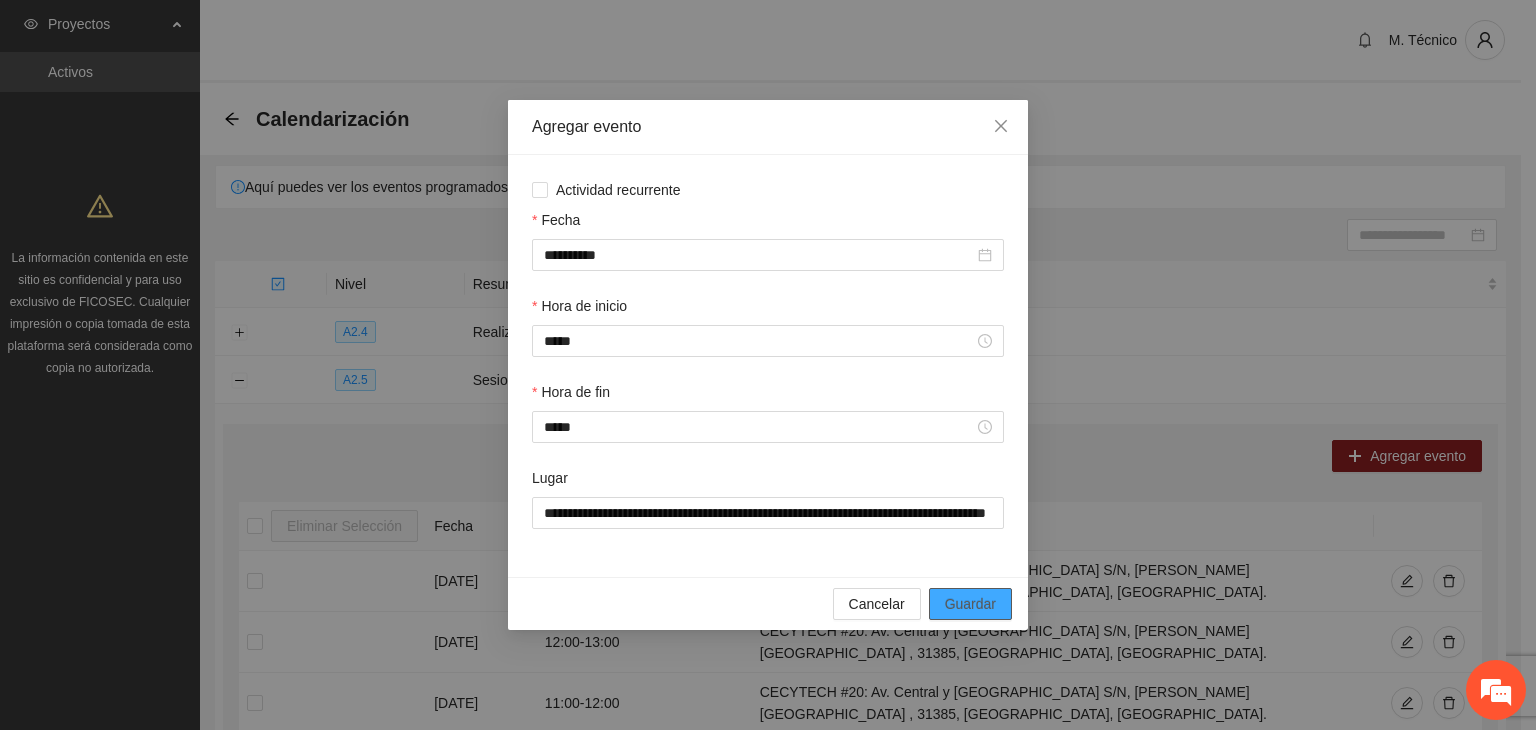 click on "Guardar" at bounding box center (970, 604) 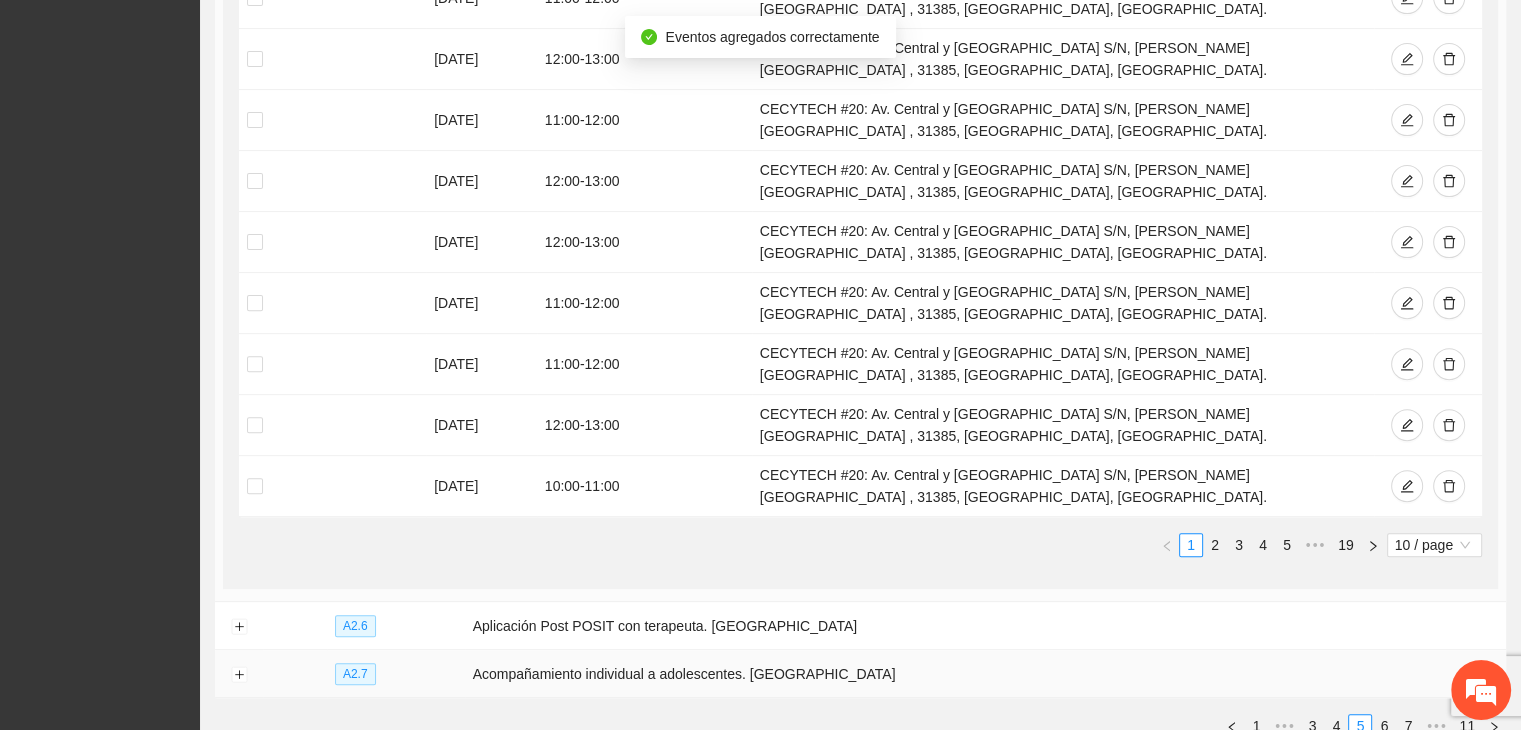 scroll, scrollTop: 649, scrollLeft: 0, axis: vertical 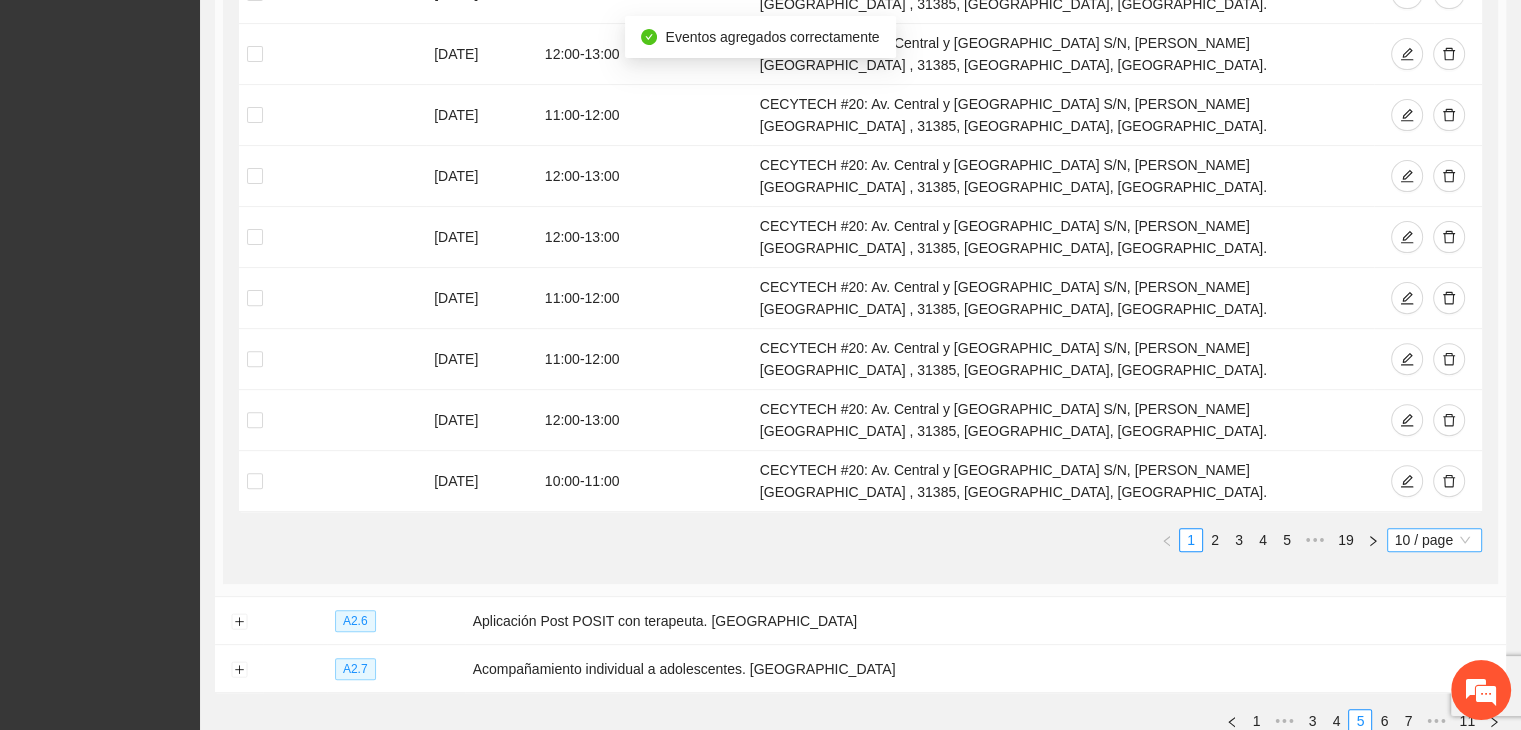 click on "10 / page" at bounding box center (1434, 540) 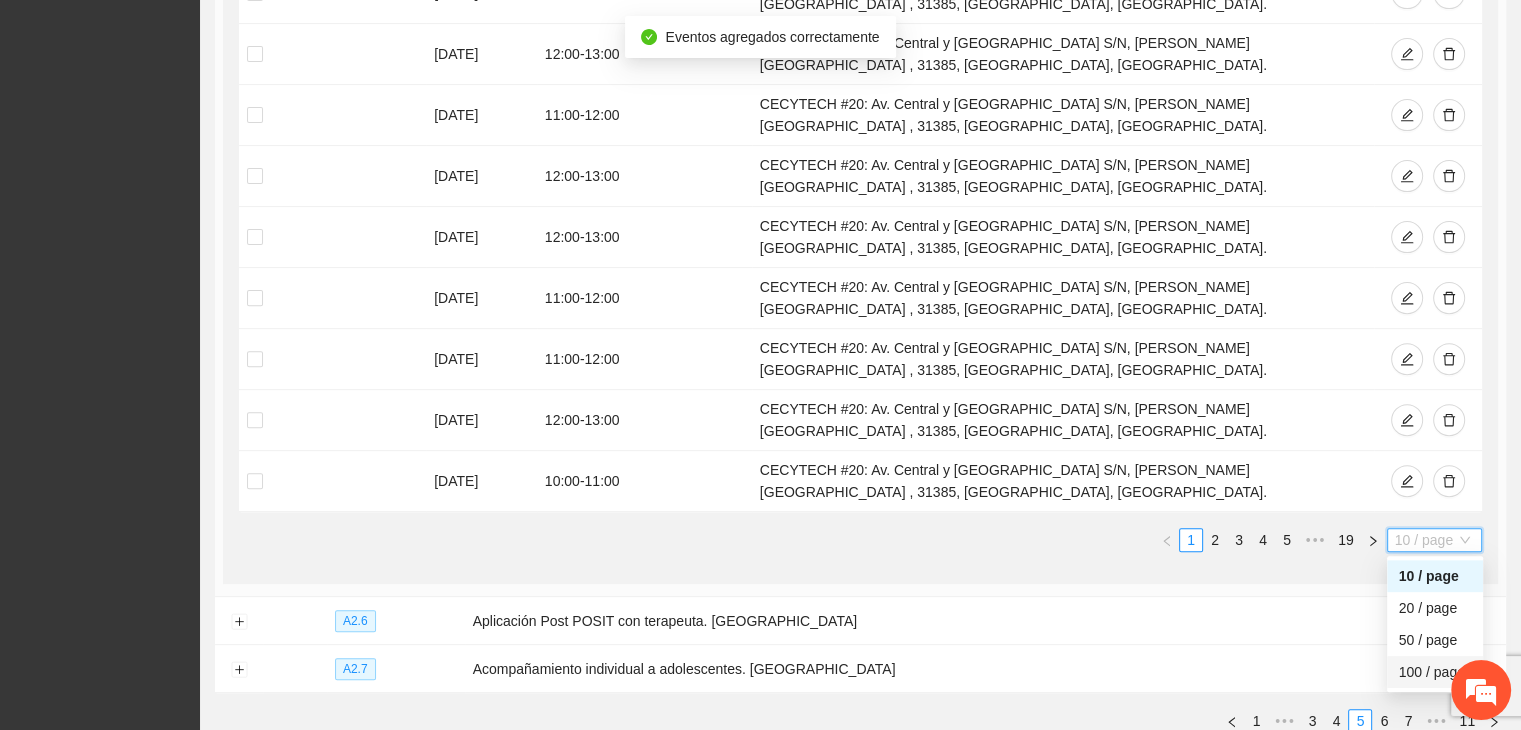 click on "100 / page" at bounding box center [1435, 672] 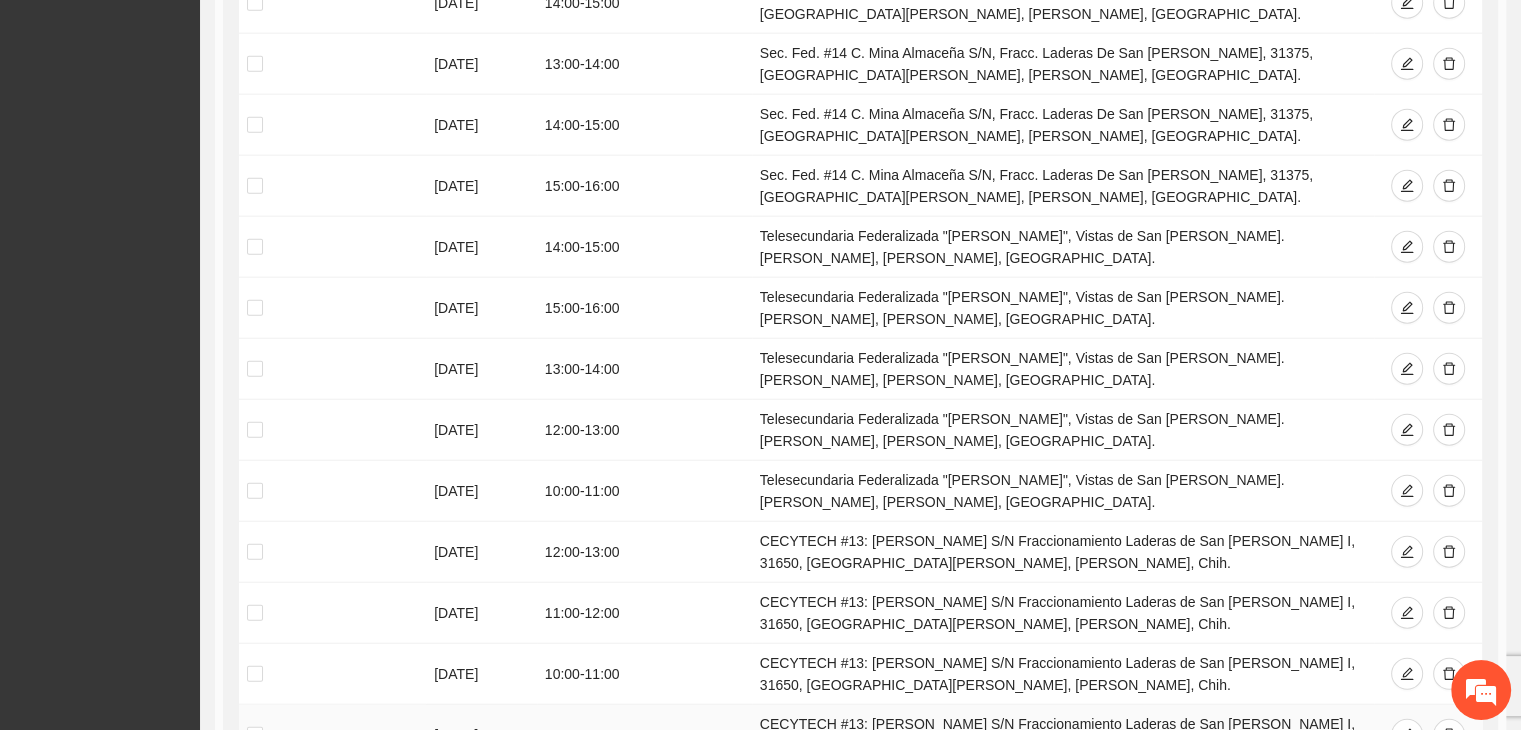 scroll, scrollTop: 4809, scrollLeft: 0, axis: vertical 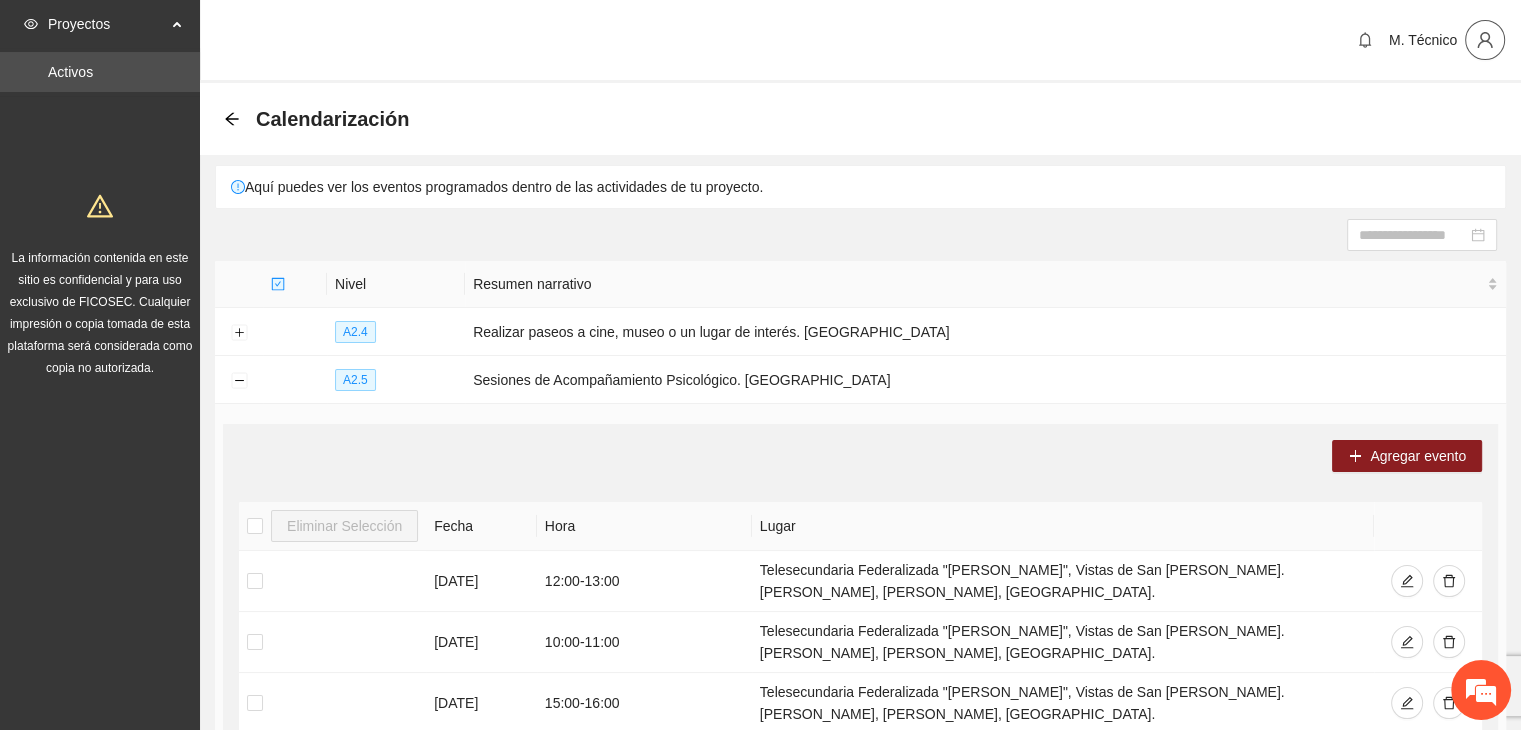 drag, startPoint x: 1473, startPoint y: 29, endPoint x: 1476, endPoint y: 41, distance: 12.369317 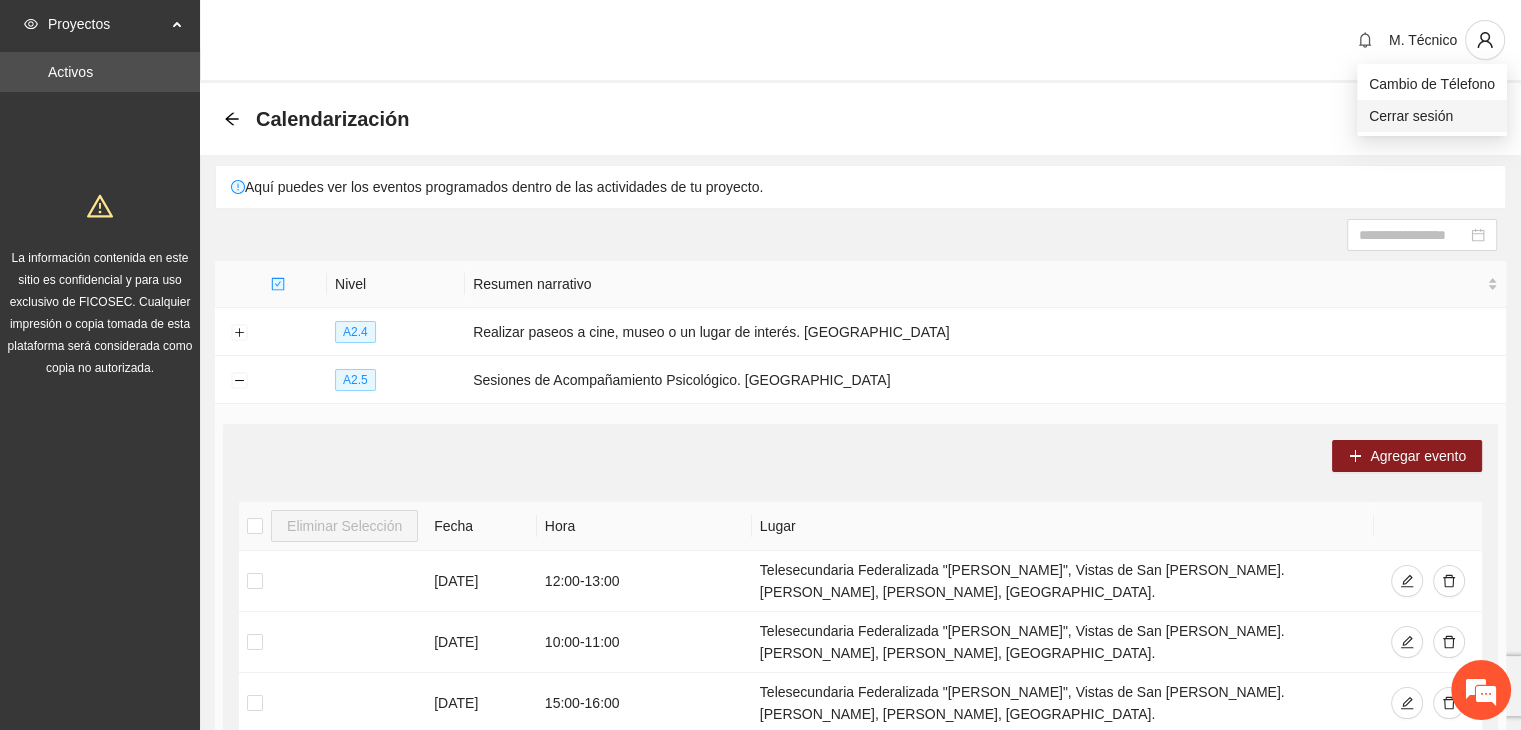 click on "Cerrar sesión" at bounding box center (1432, 116) 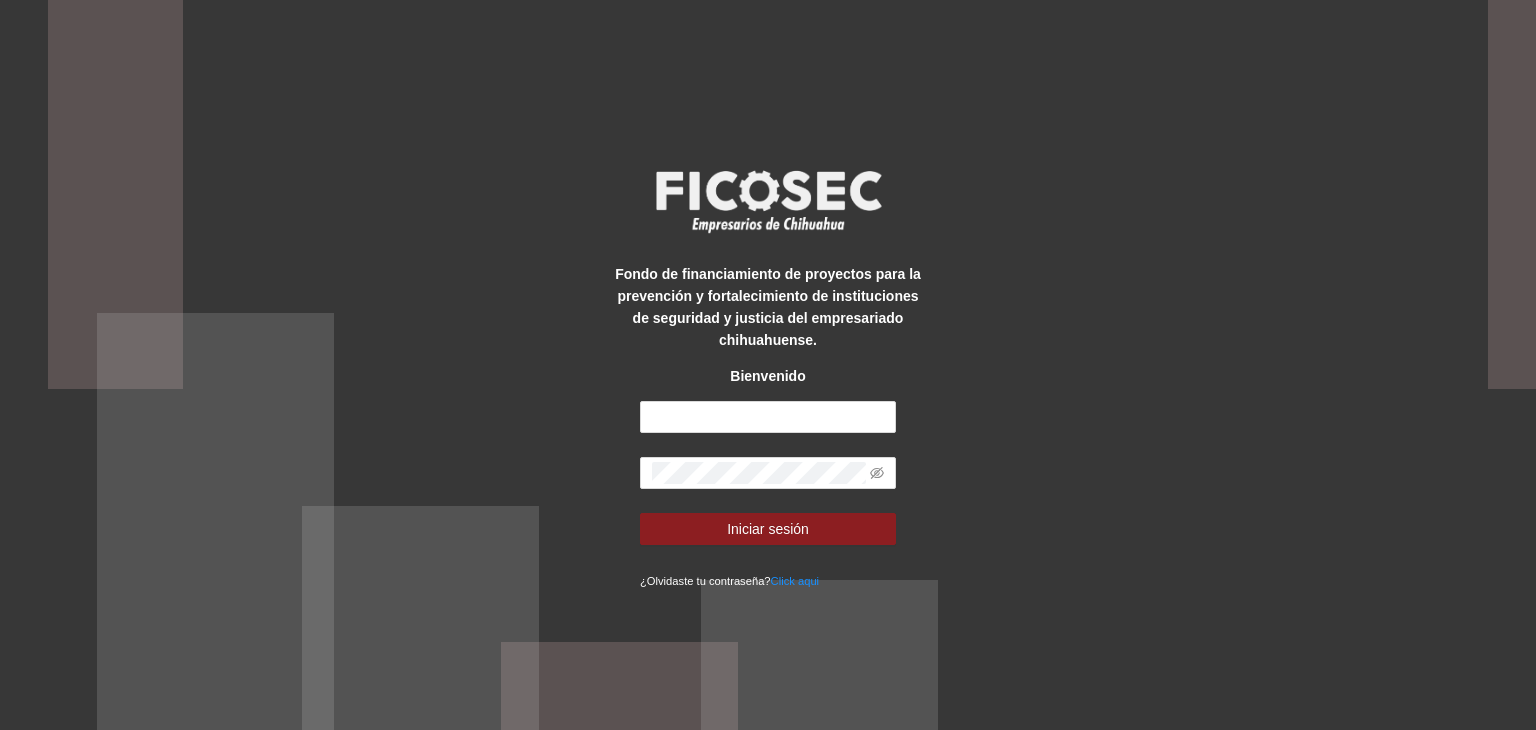 scroll, scrollTop: 0, scrollLeft: 0, axis: both 